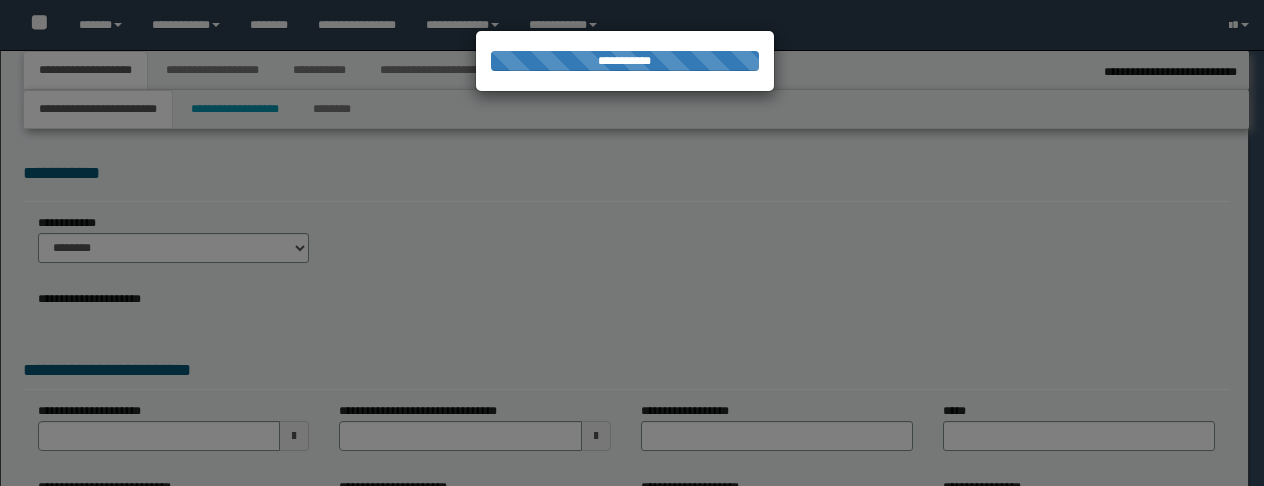 type on "**********" 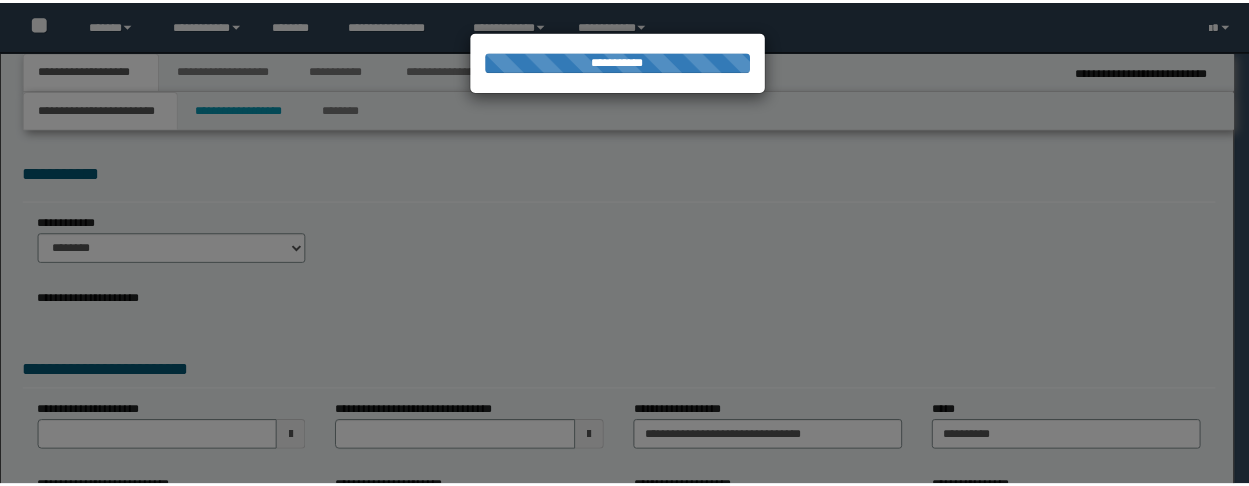 scroll, scrollTop: 0, scrollLeft: 0, axis: both 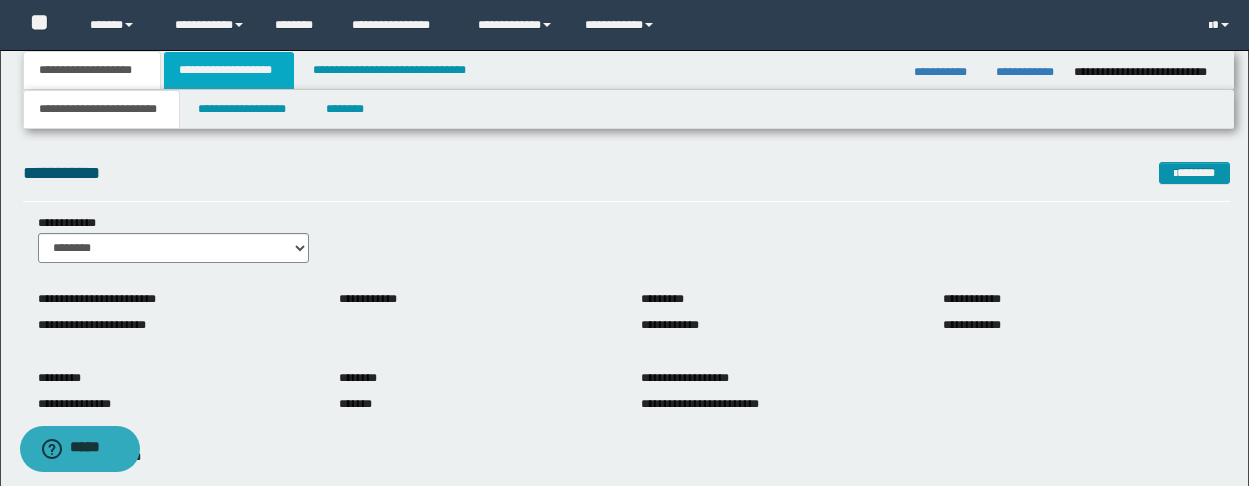 click on "**********" at bounding box center [229, 70] 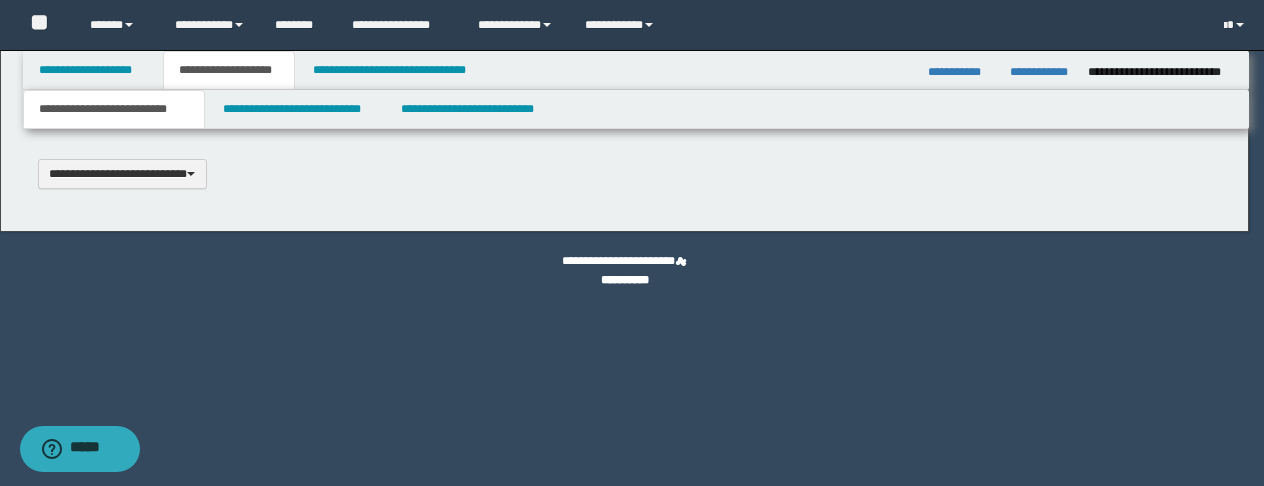 type 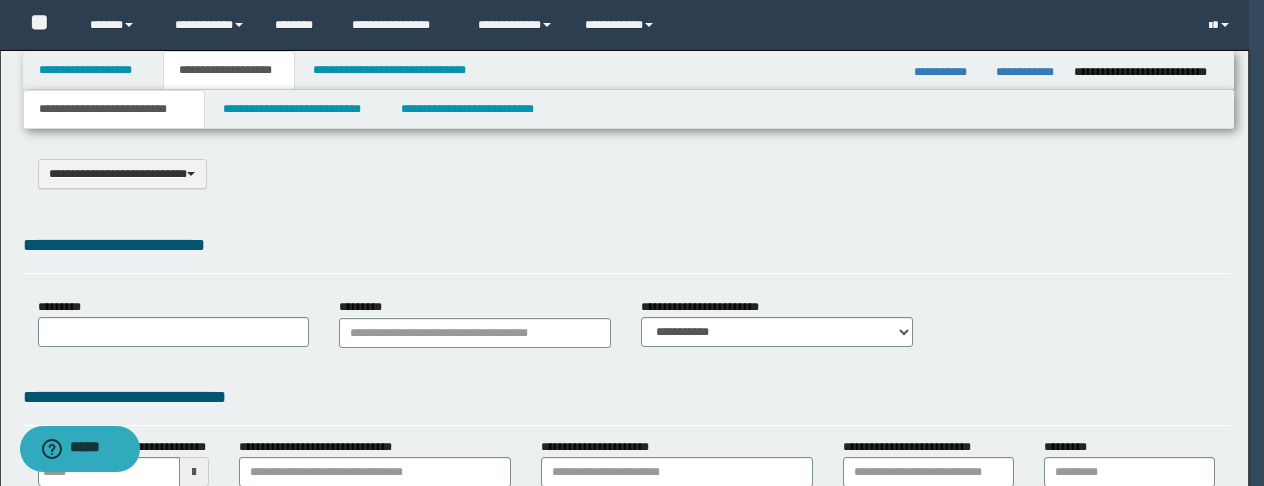 select on "*" 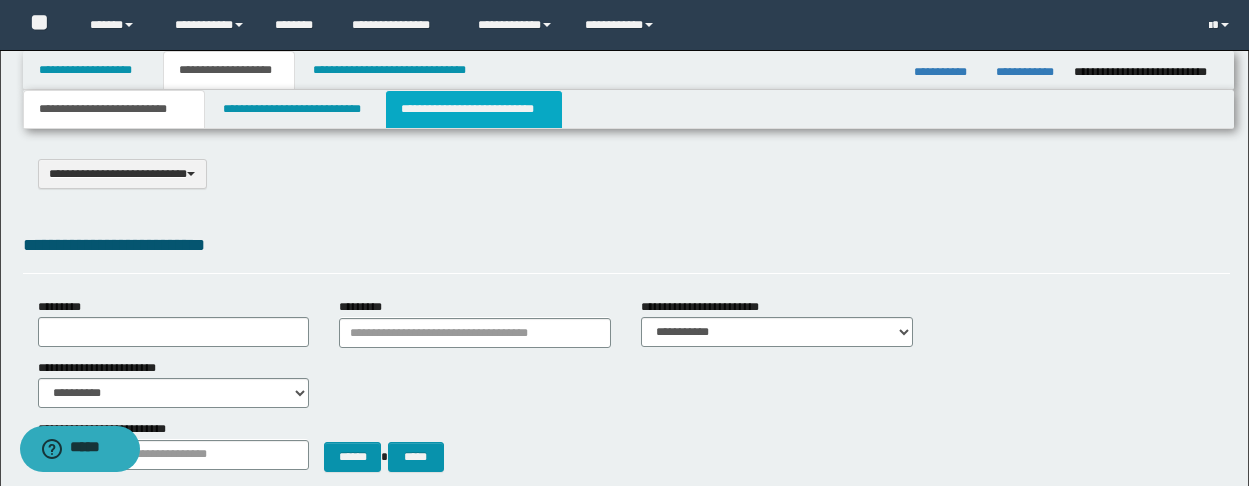 click on "**********" at bounding box center (474, 109) 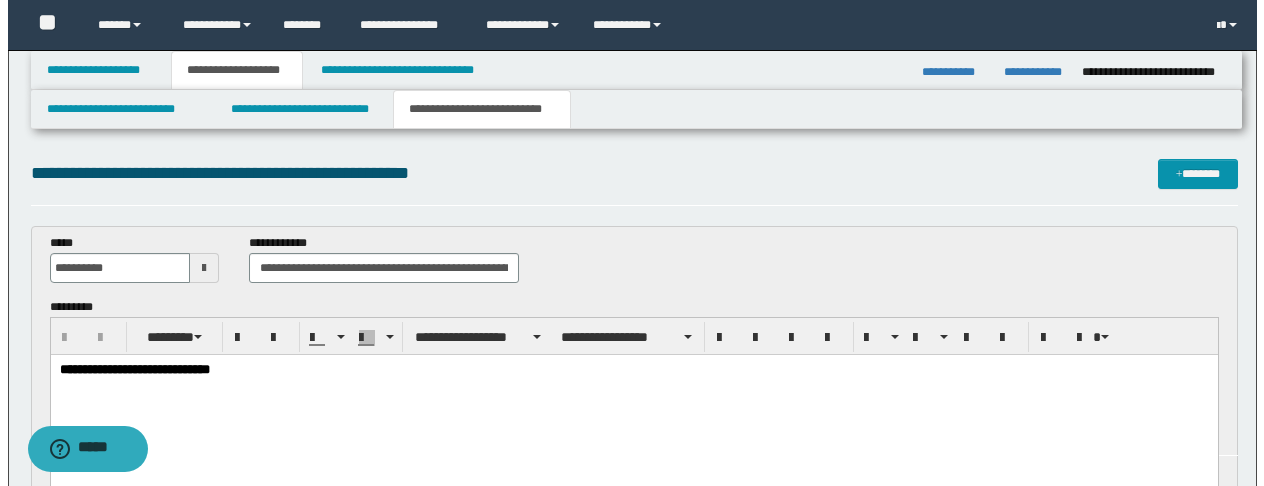 scroll, scrollTop: 0, scrollLeft: 0, axis: both 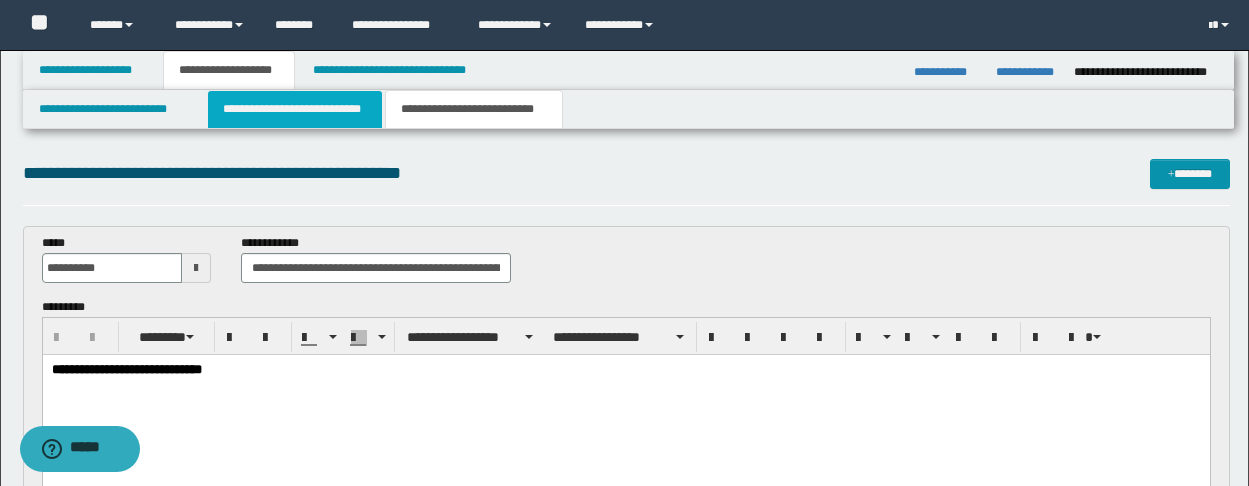 click on "**********" at bounding box center [295, 109] 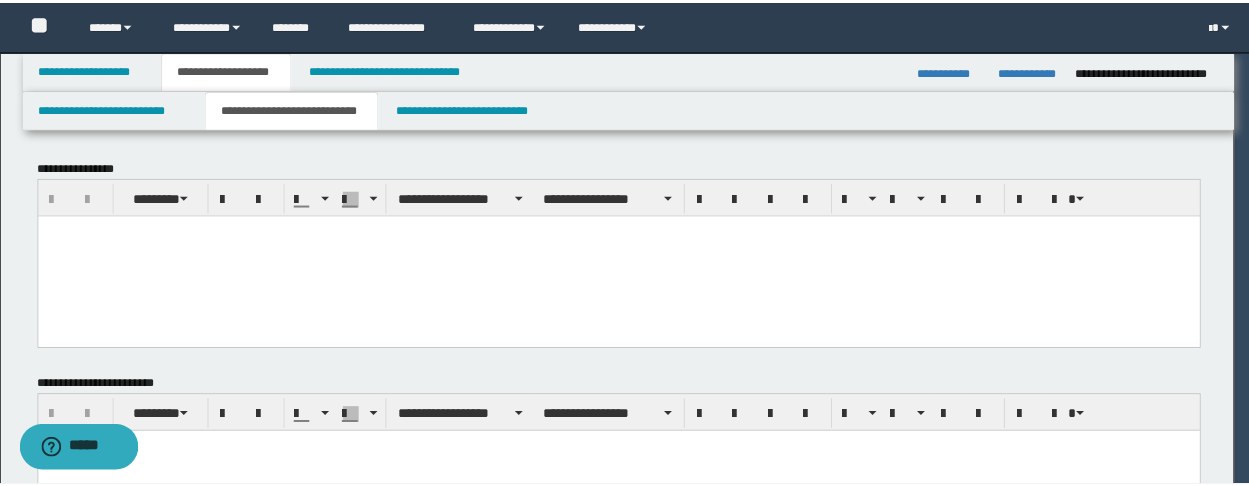 scroll, scrollTop: 0, scrollLeft: 0, axis: both 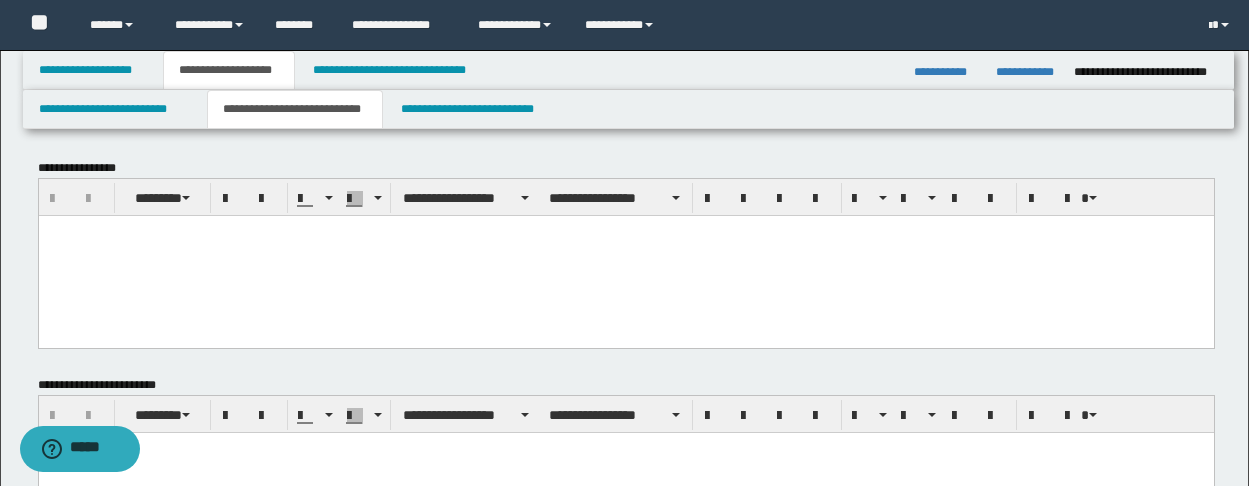 click at bounding box center [625, 255] 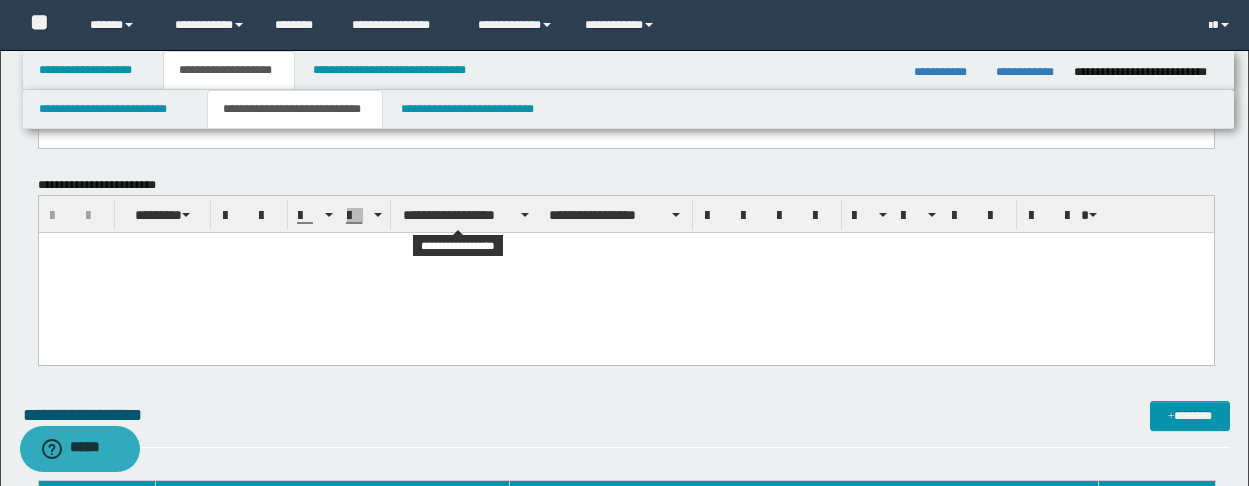 scroll, scrollTop: 0, scrollLeft: 0, axis: both 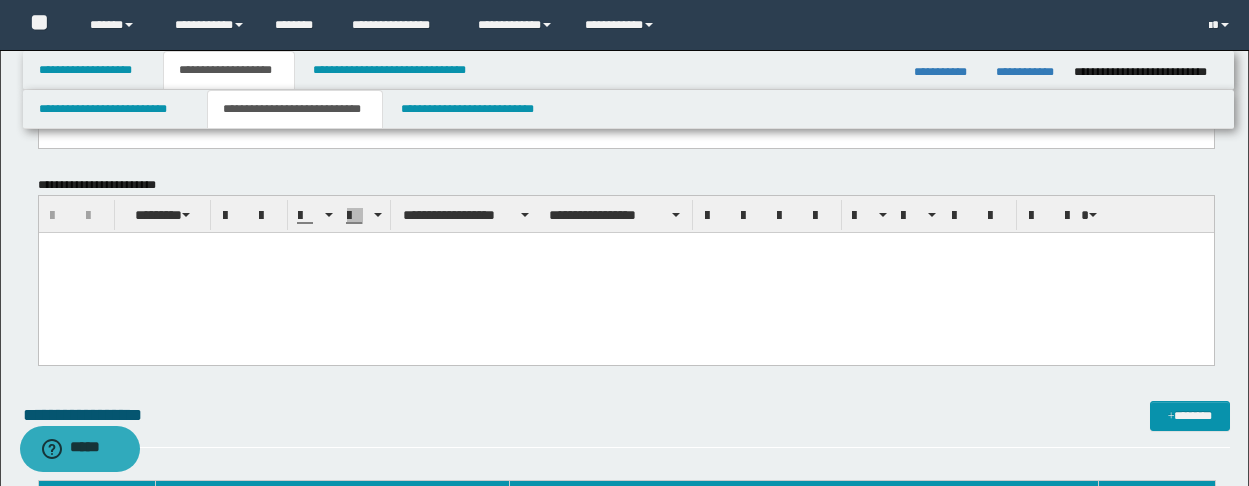 click at bounding box center (625, 247) 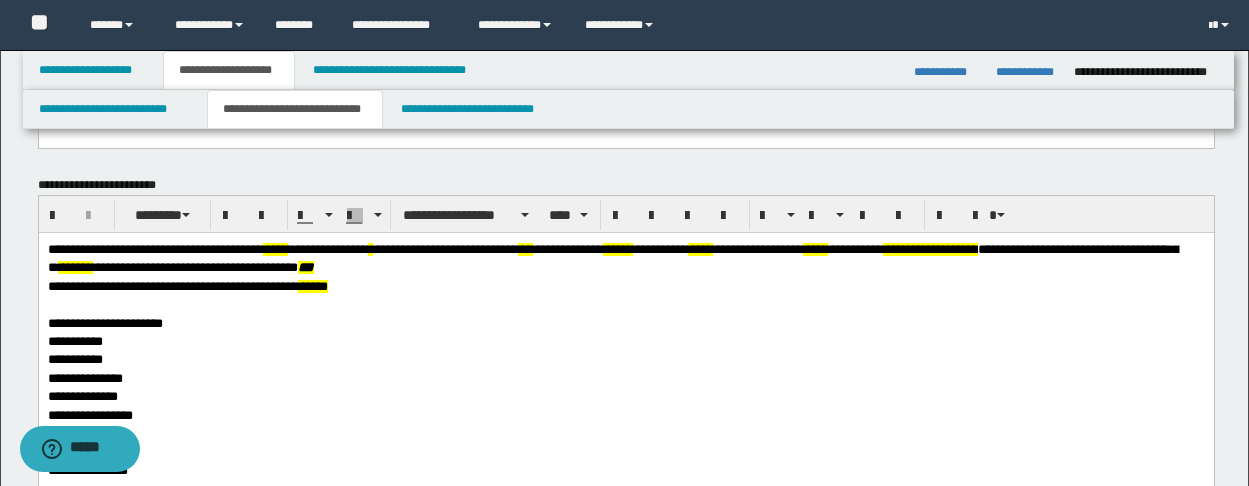 drag, startPoint x: 106, startPoint y: 249, endPoint x: 161, endPoint y: 237, distance: 56.293873 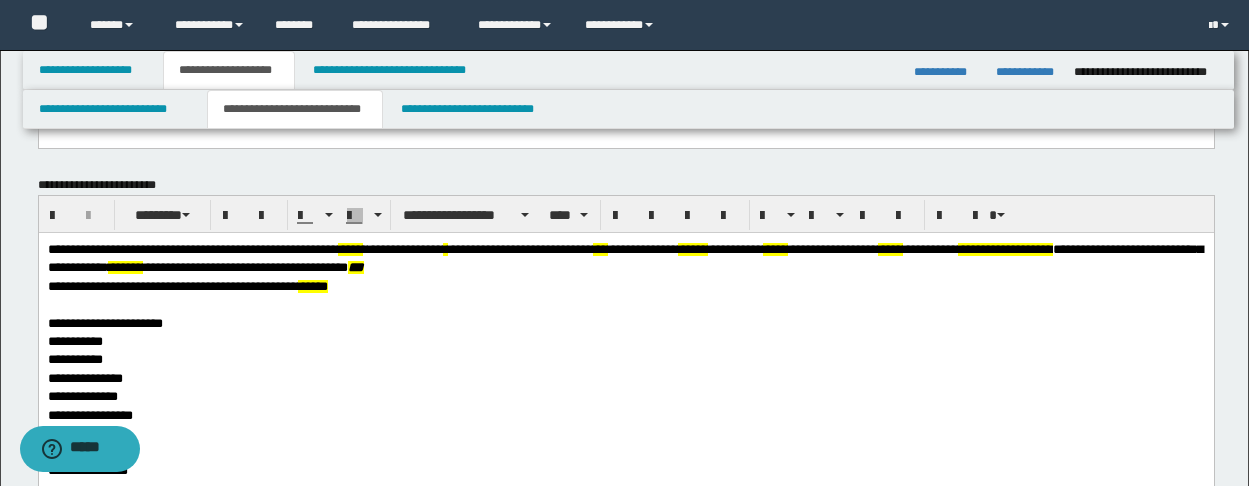click on "**********" at bounding box center [192, 248] 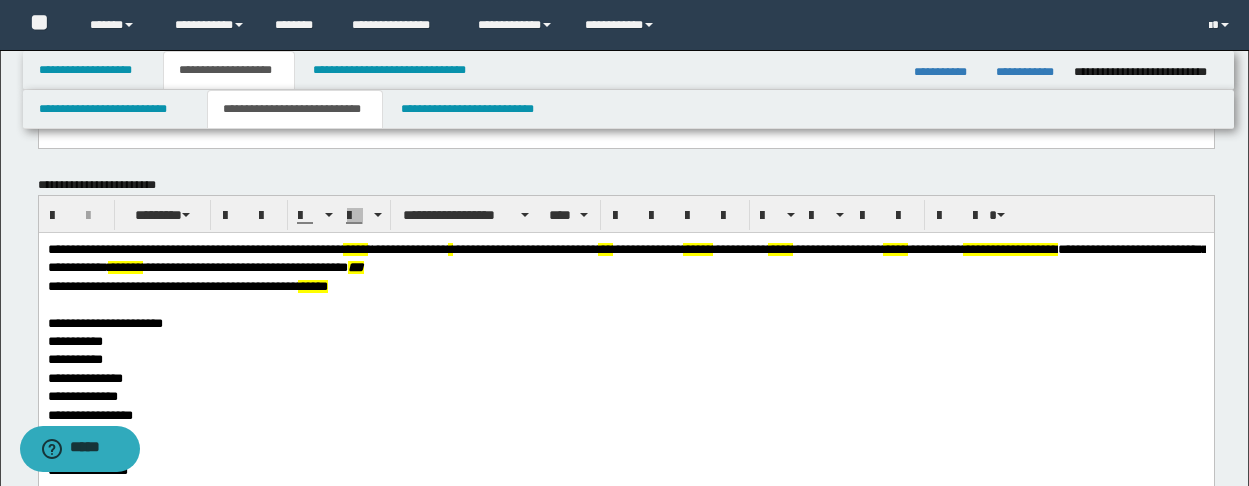 click on "*****" at bounding box center [354, 248] 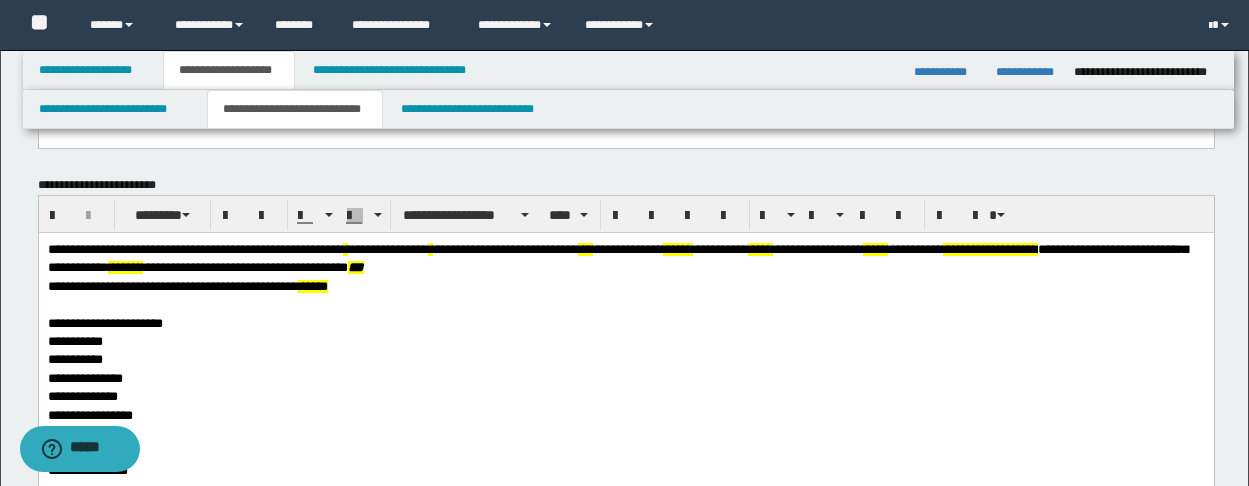 click on "**********" at bounding box center (504, 248) 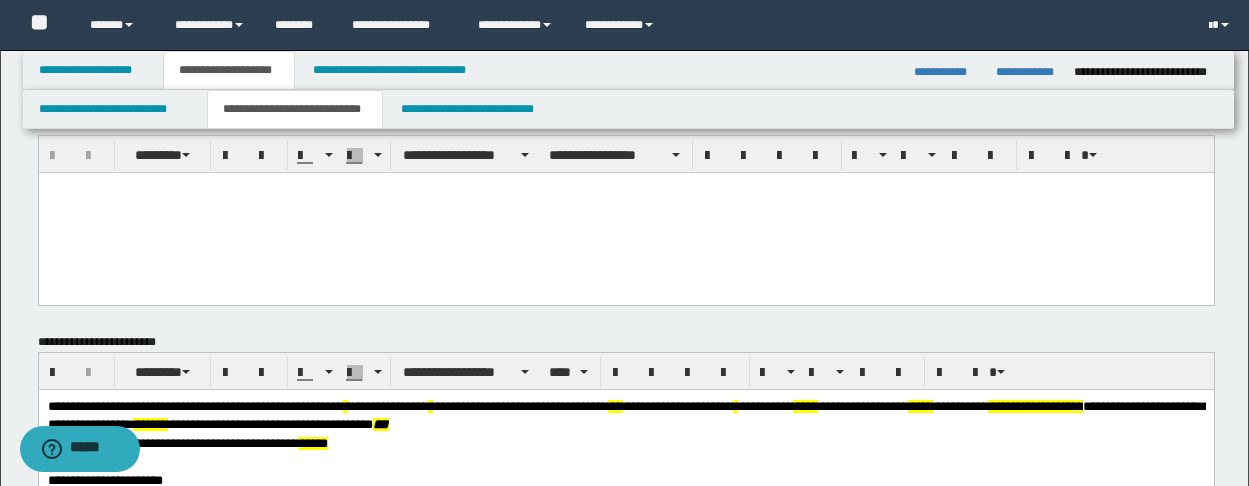 scroll, scrollTop: 0, scrollLeft: 0, axis: both 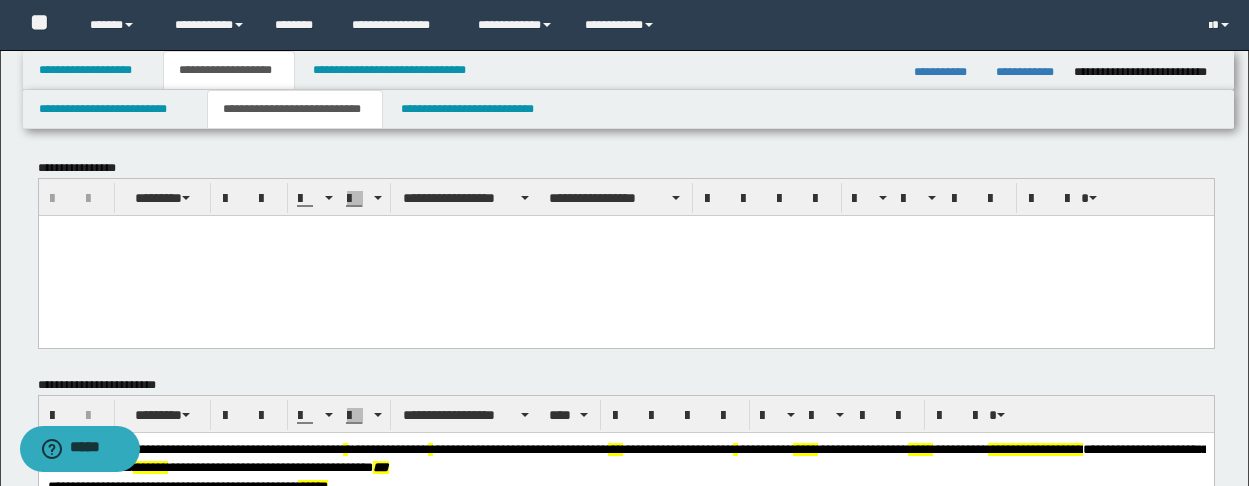 click at bounding box center [625, 230] 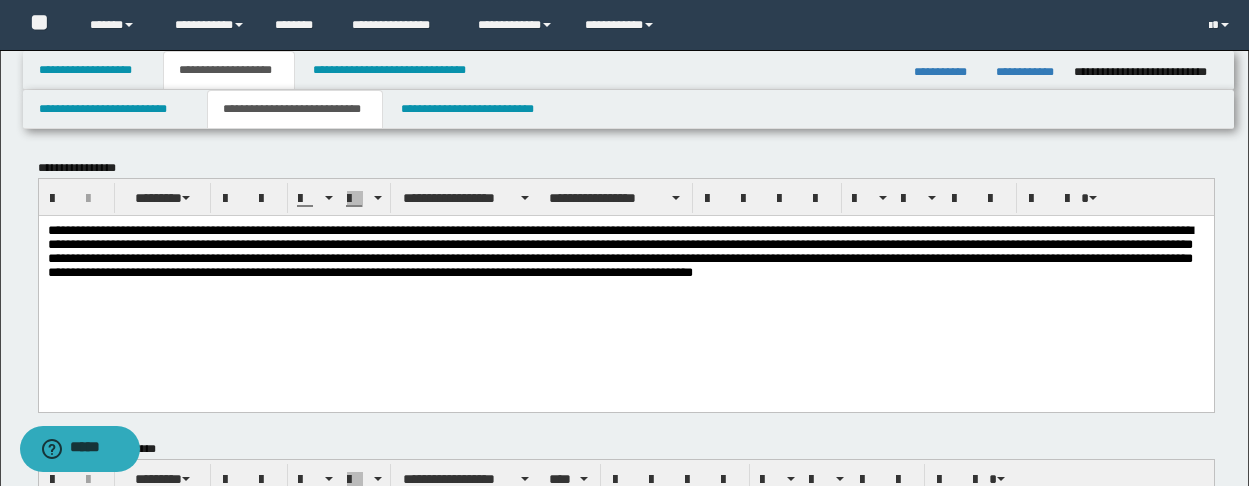 click on "**********" at bounding box center [625, 263] 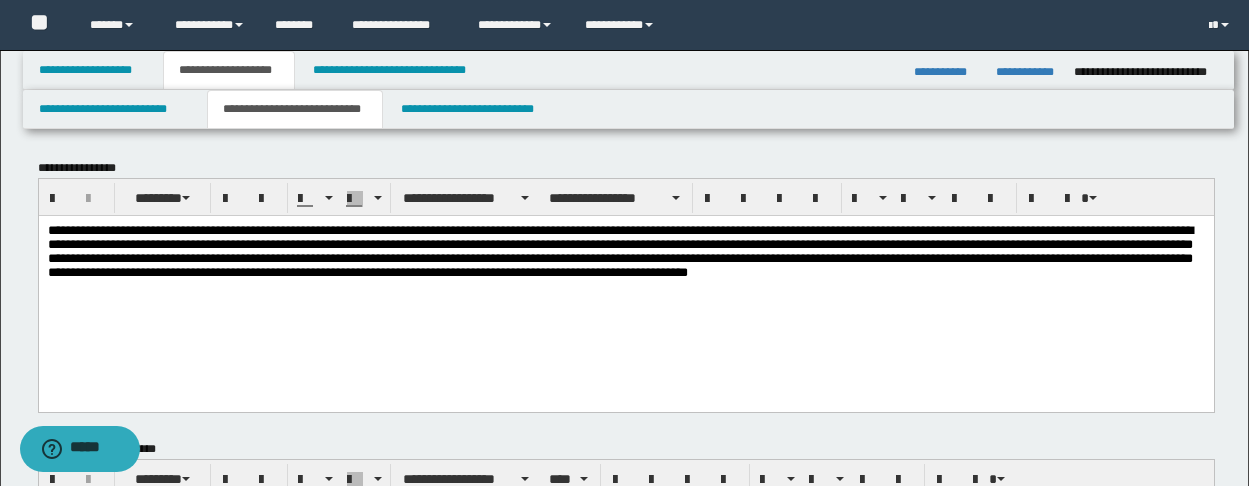 click on "**********" at bounding box center [625, 263] 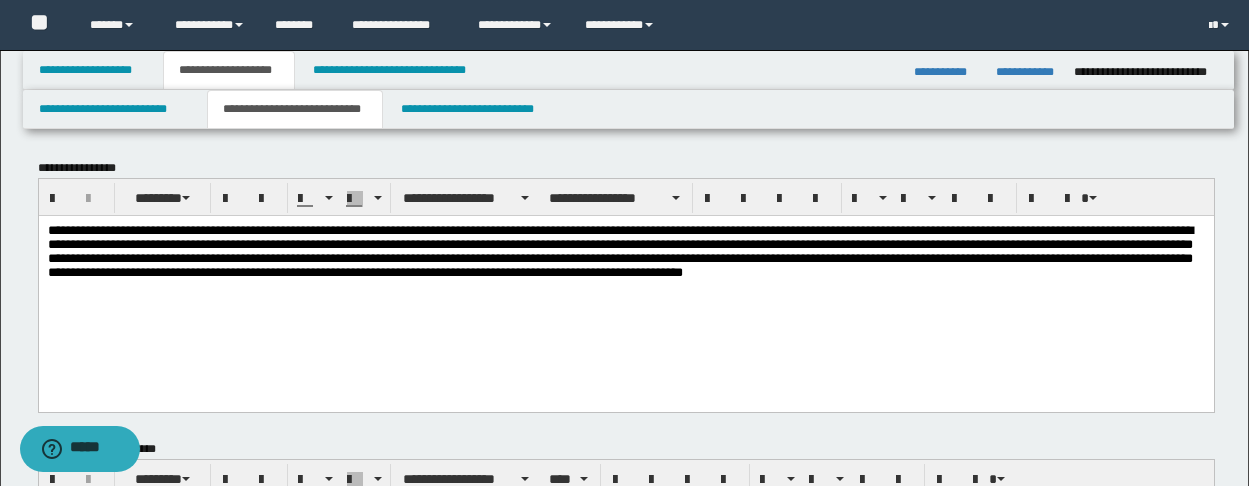 click on "**********" at bounding box center (625, 263) 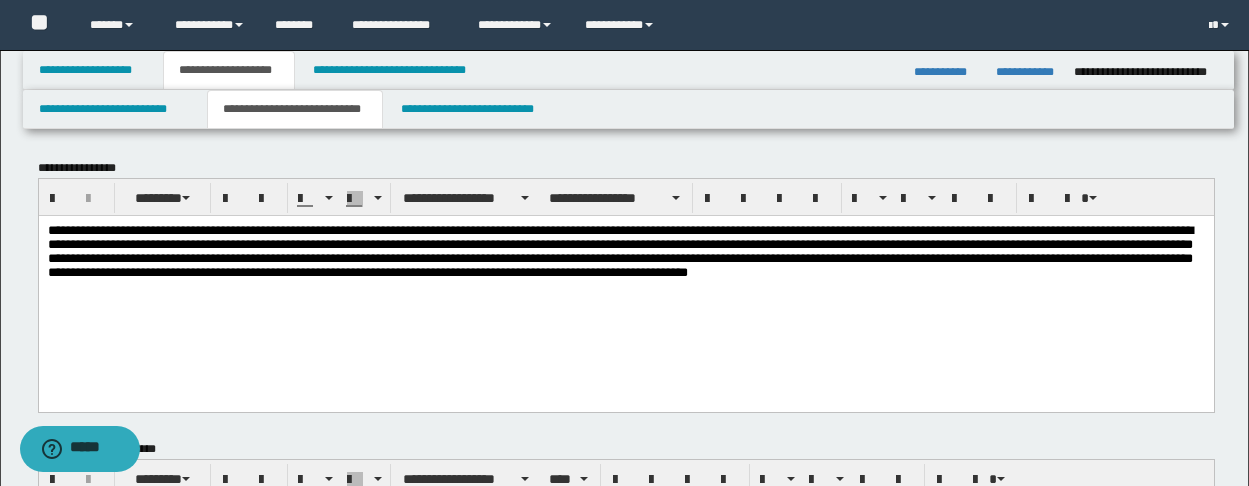 click on "**********" at bounding box center (625, 263) 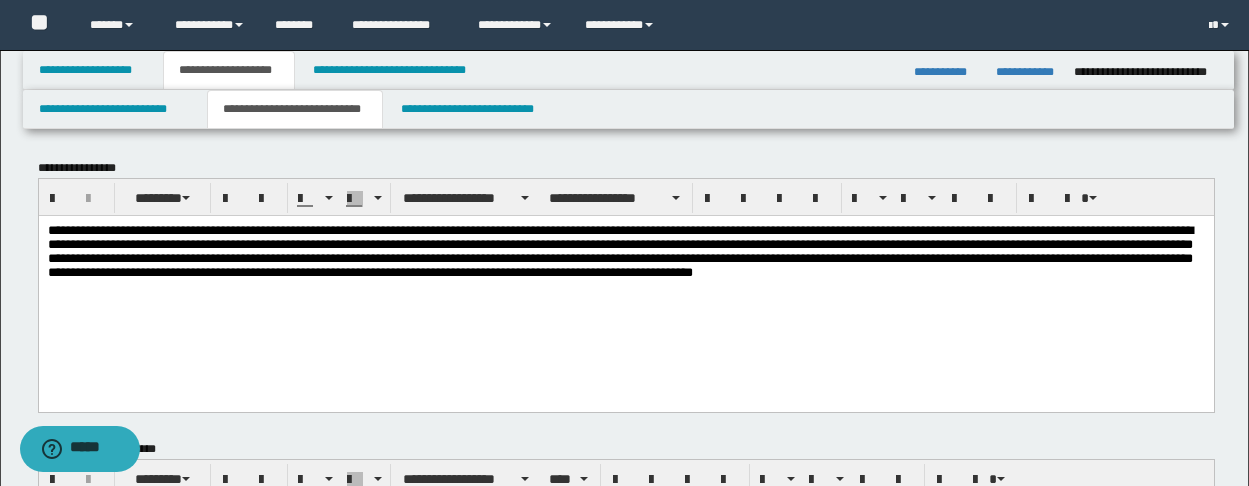 click on "**********" at bounding box center (625, 263) 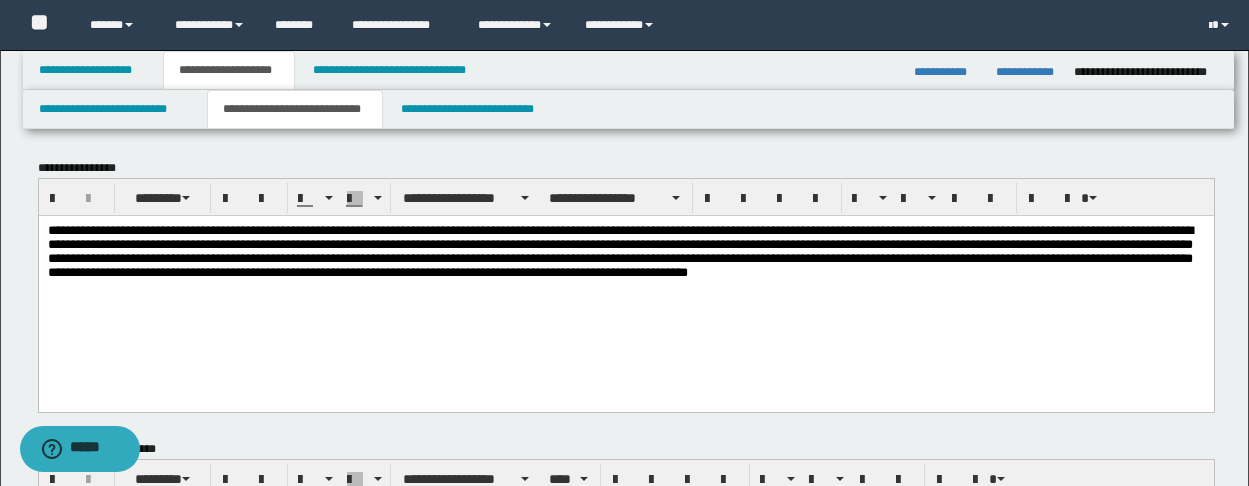 click on "**********" at bounding box center [625, 263] 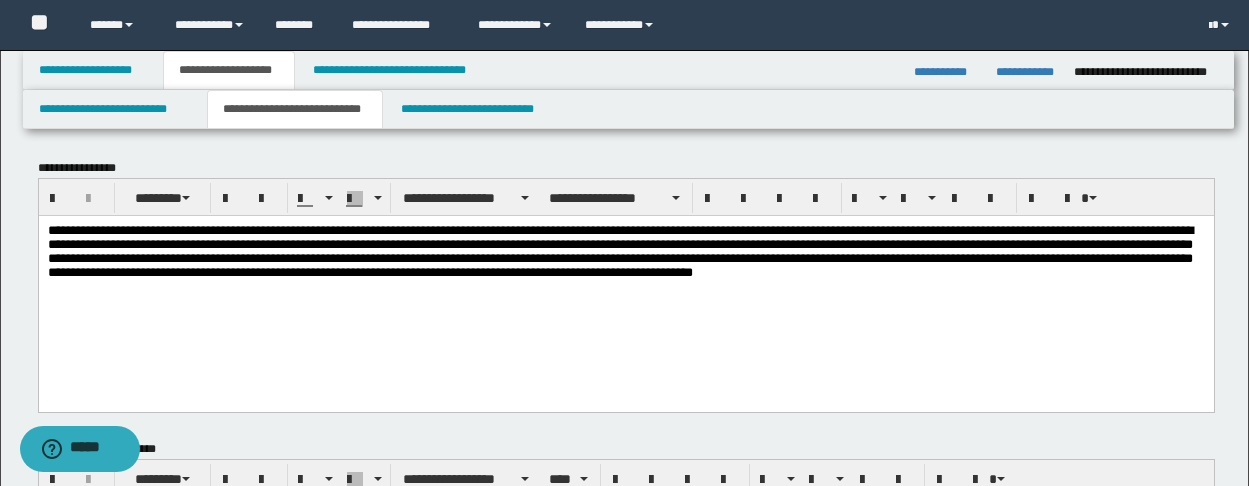 click on "**********" at bounding box center (625, 288) 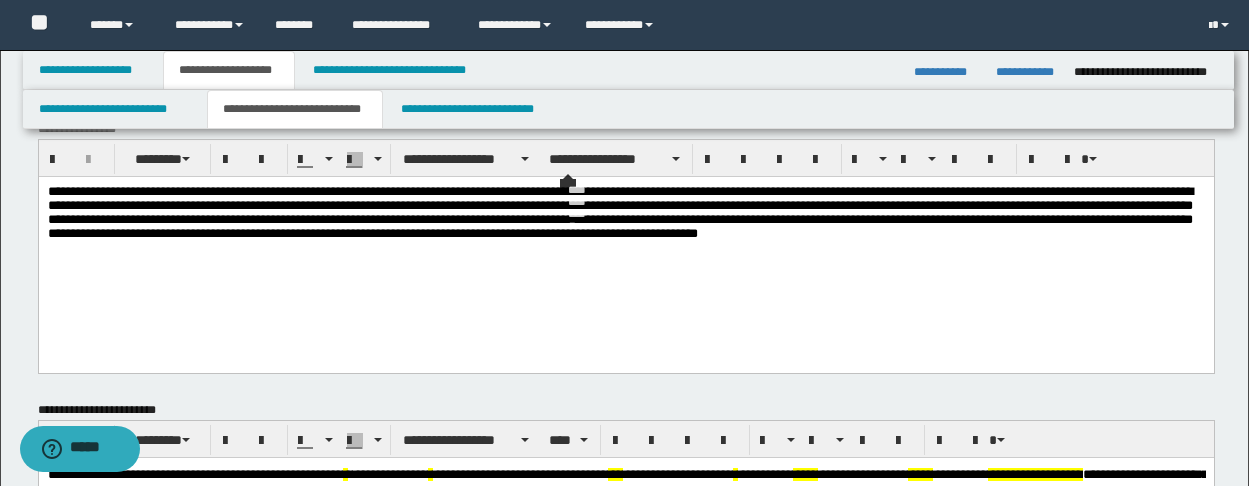 scroll, scrollTop: 0, scrollLeft: 0, axis: both 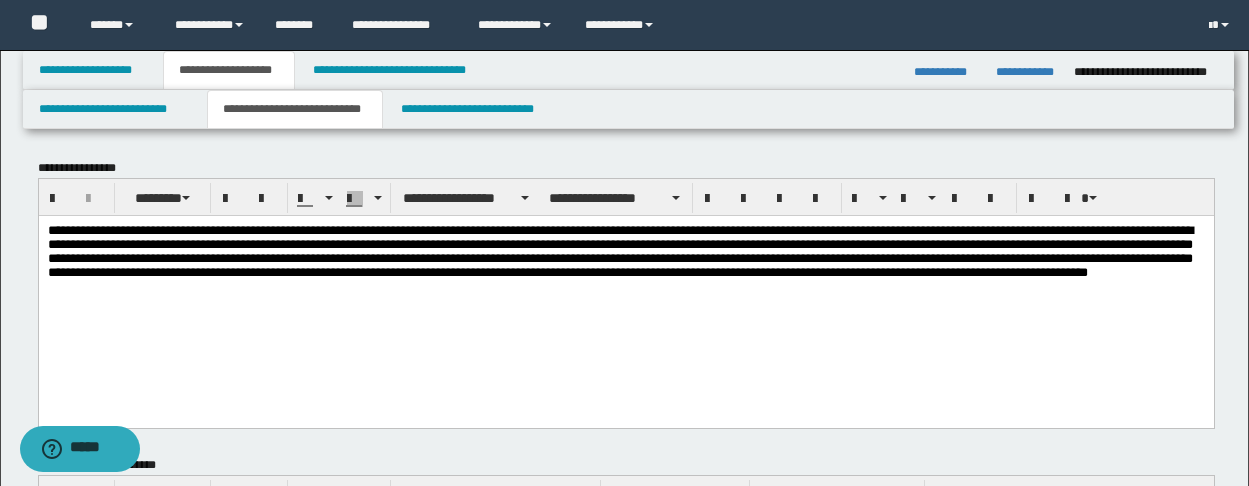 click on "**********" at bounding box center (625, 271) 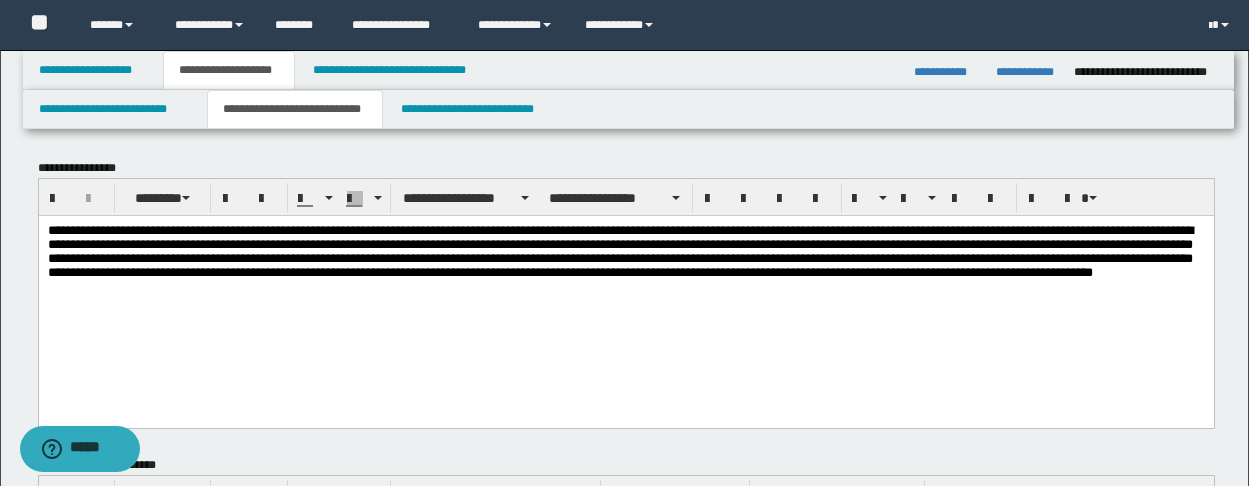 drag, startPoint x: 77, startPoint y: 310, endPoint x: 88, endPoint y: 312, distance: 11.18034 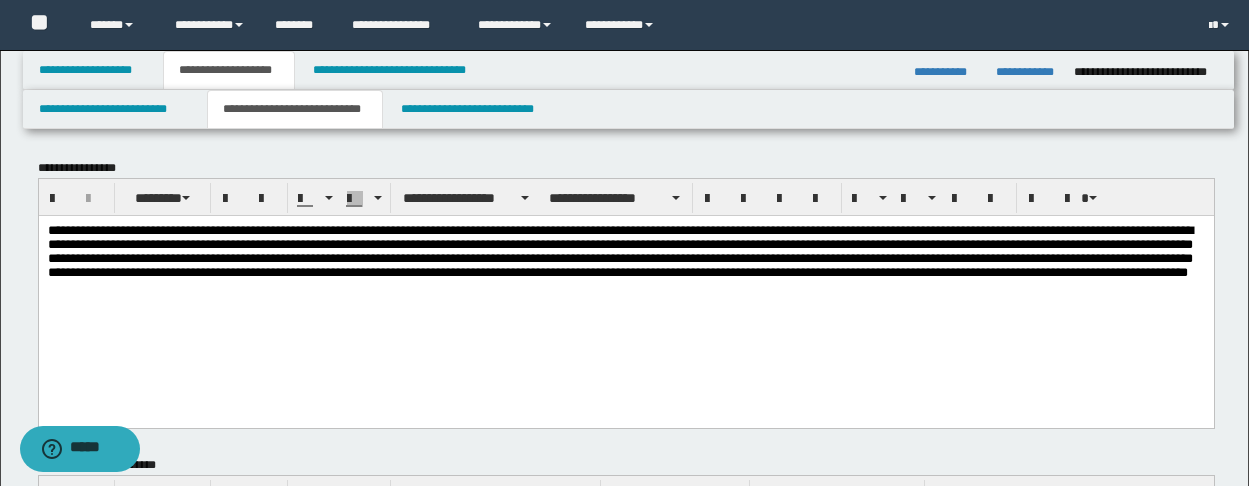 drag, startPoint x: 179, startPoint y: 289, endPoint x: 289, endPoint y: 382, distance: 144.04514 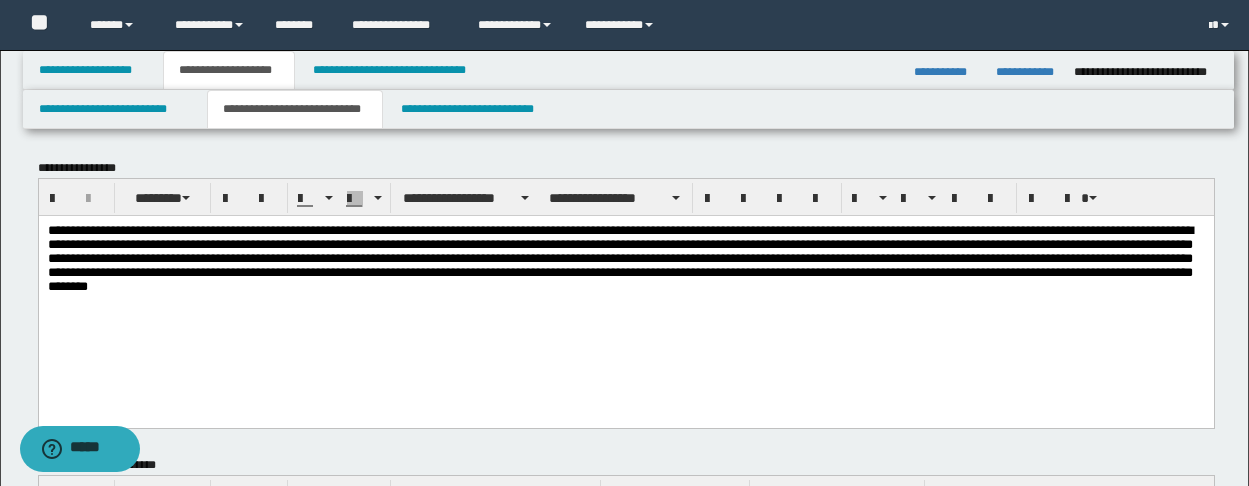 click on "**********" at bounding box center [625, 271] 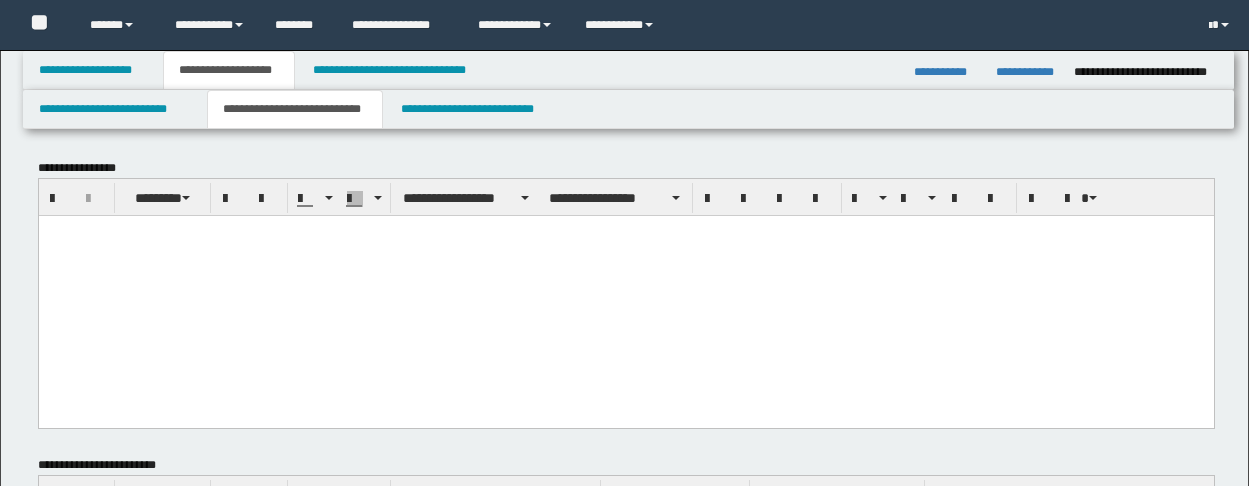 scroll, scrollTop: 0, scrollLeft: 0, axis: both 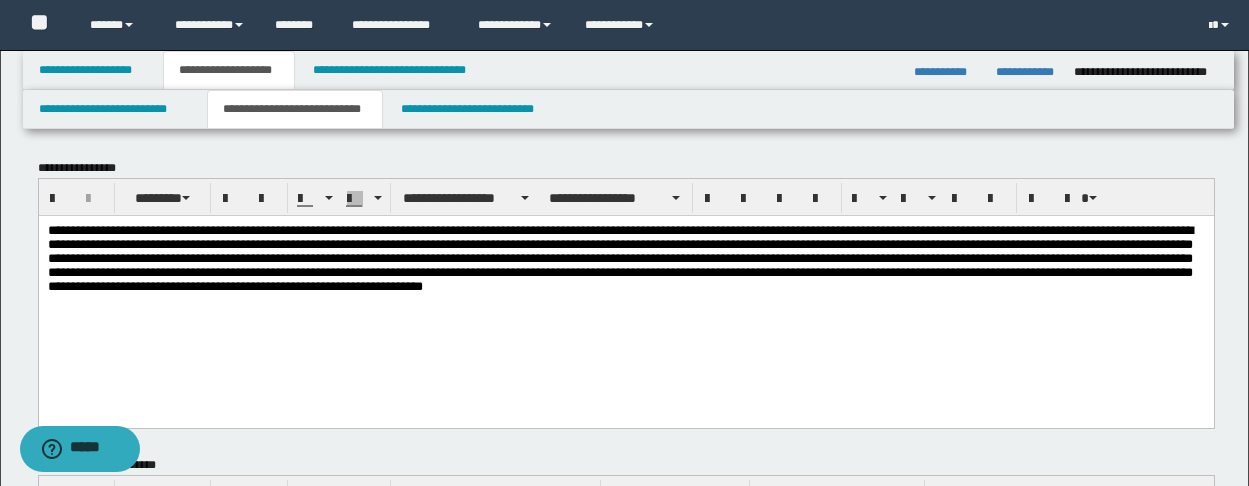 type 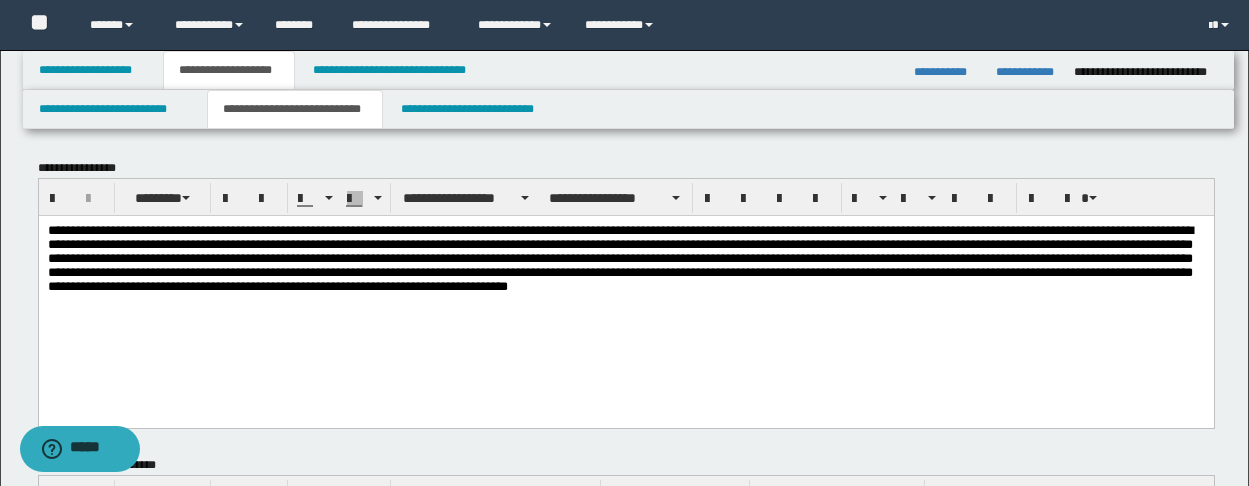 click on "**********" at bounding box center [625, 271] 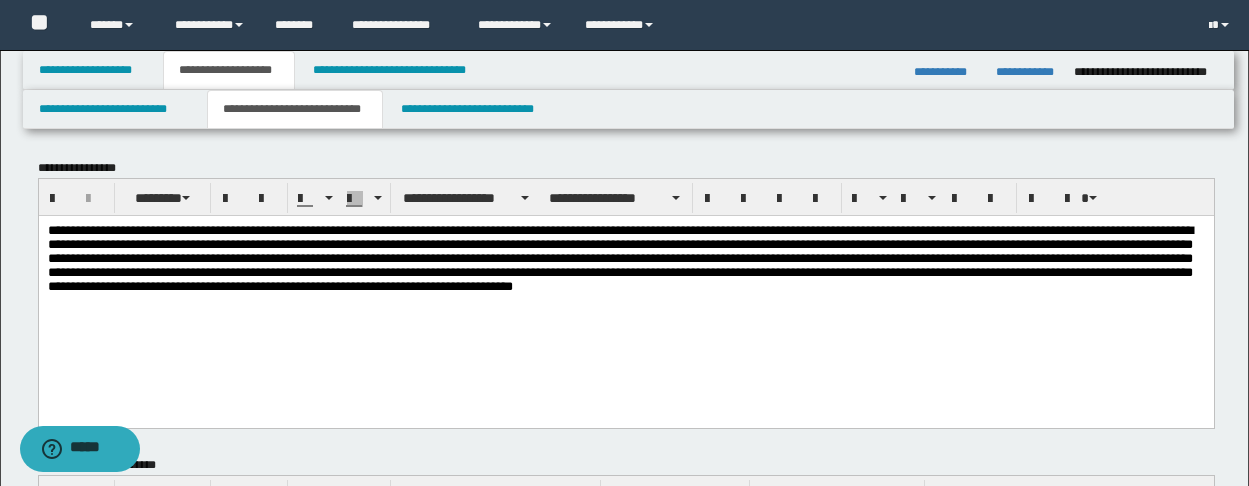 click on "**********" at bounding box center [625, 271] 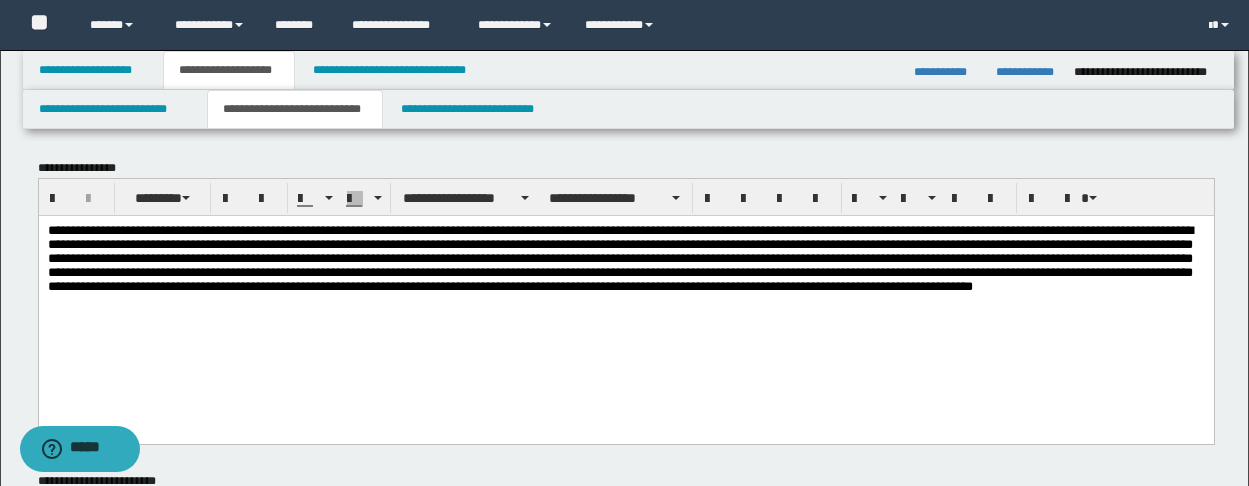 click at bounding box center (625, 279) 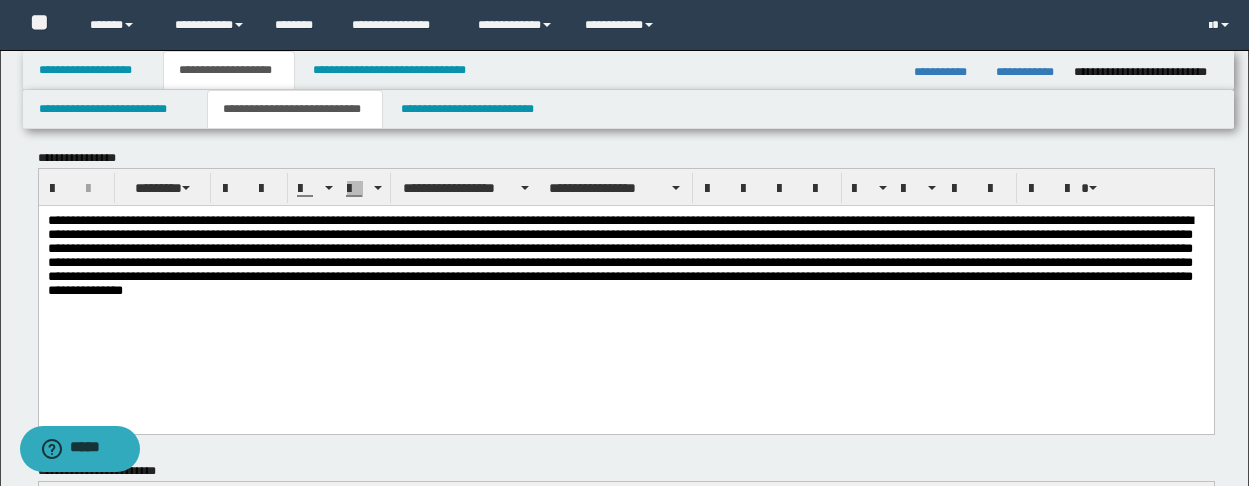 scroll, scrollTop: 0, scrollLeft: 0, axis: both 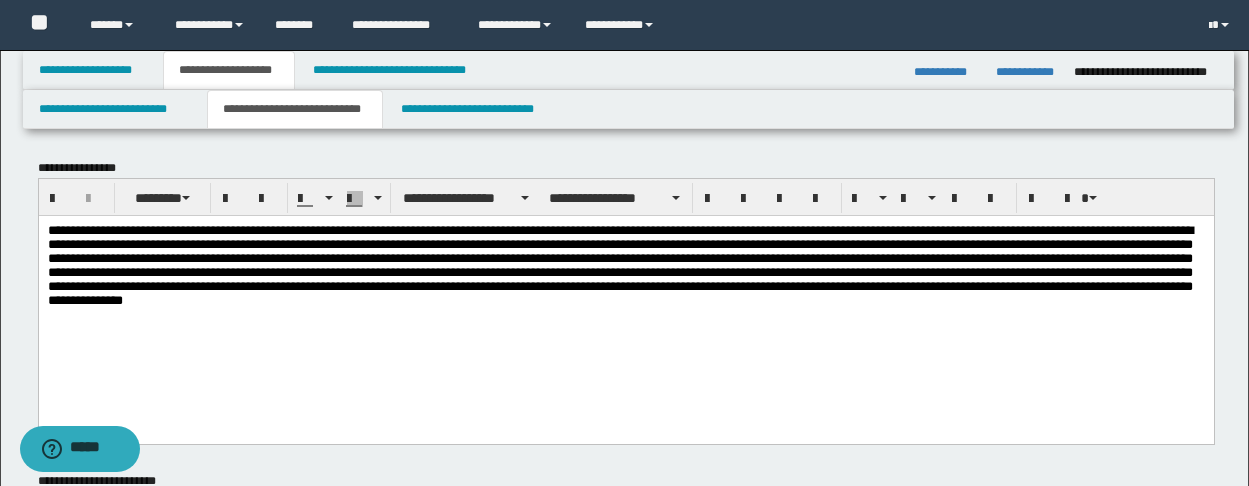 click at bounding box center (625, 279) 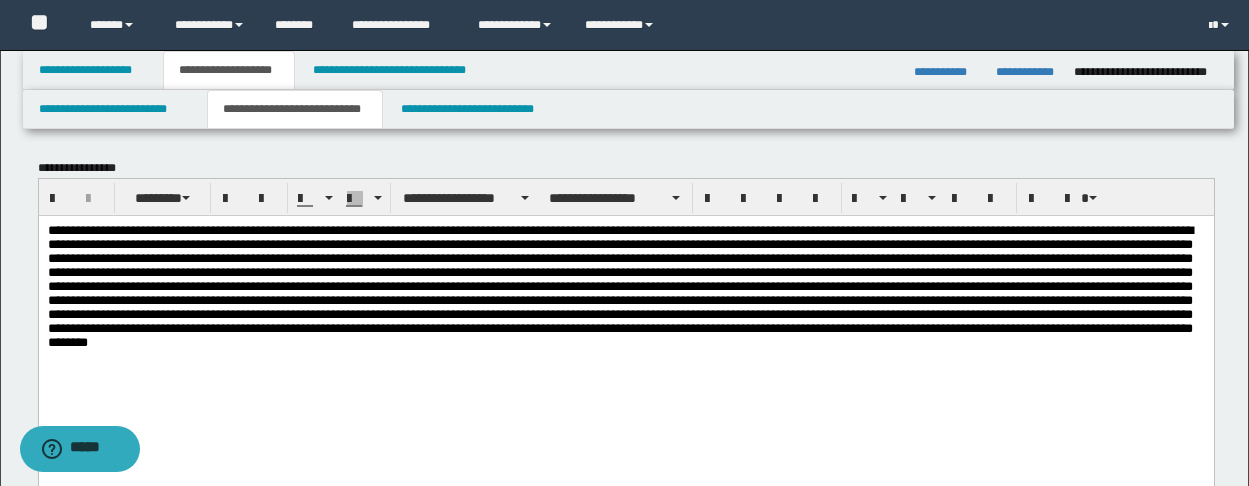 click at bounding box center (625, 303) 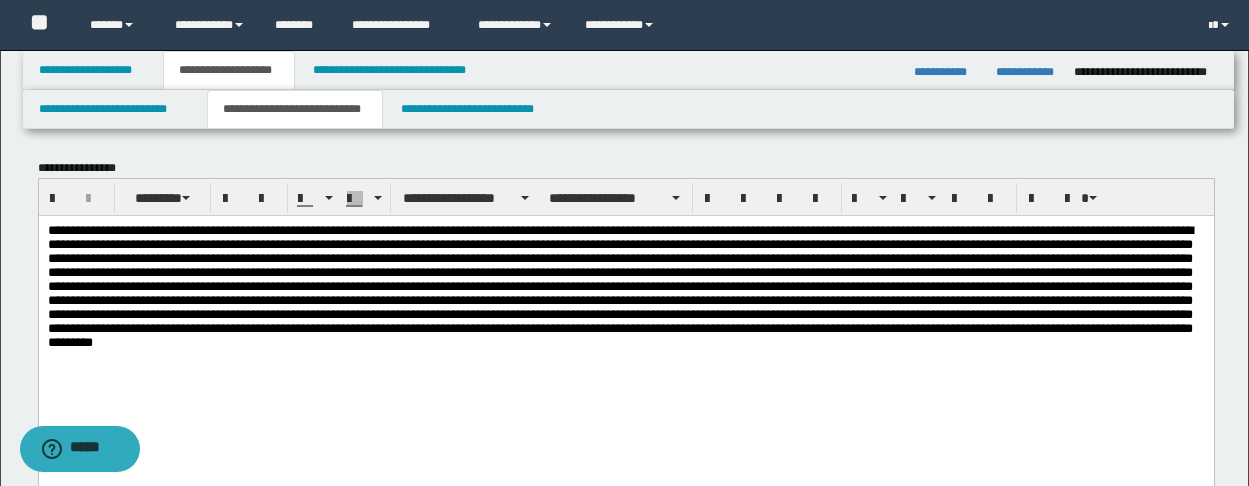 click at bounding box center (625, 303) 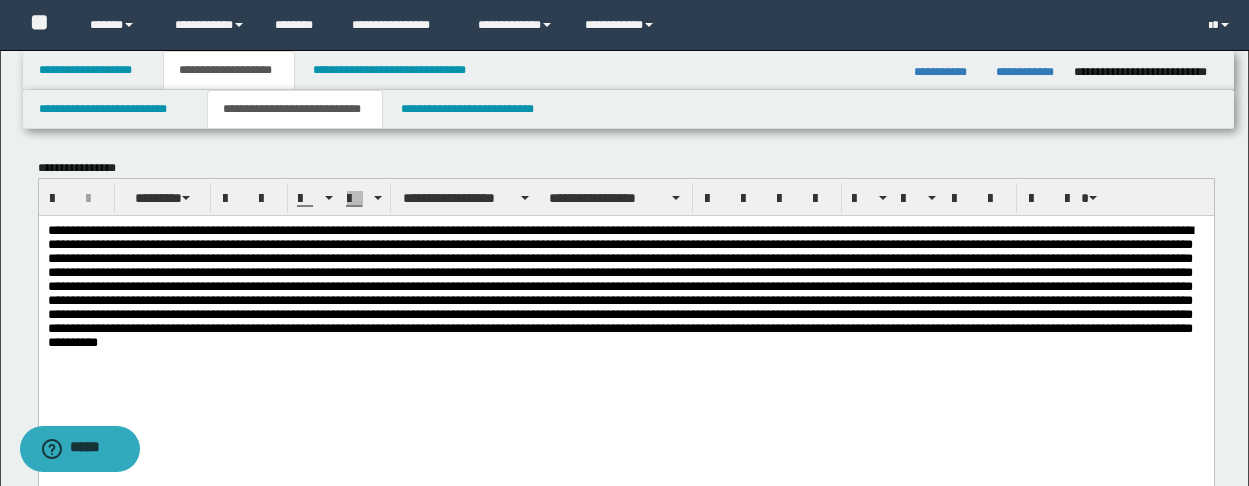 click at bounding box center [625, 303] 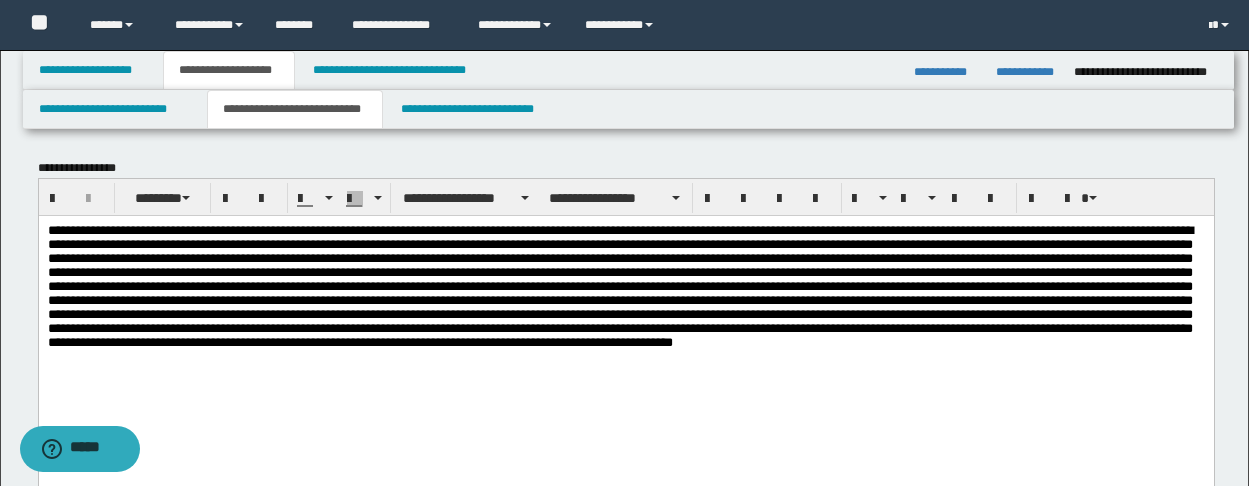 click at bounding box center (625, 311) 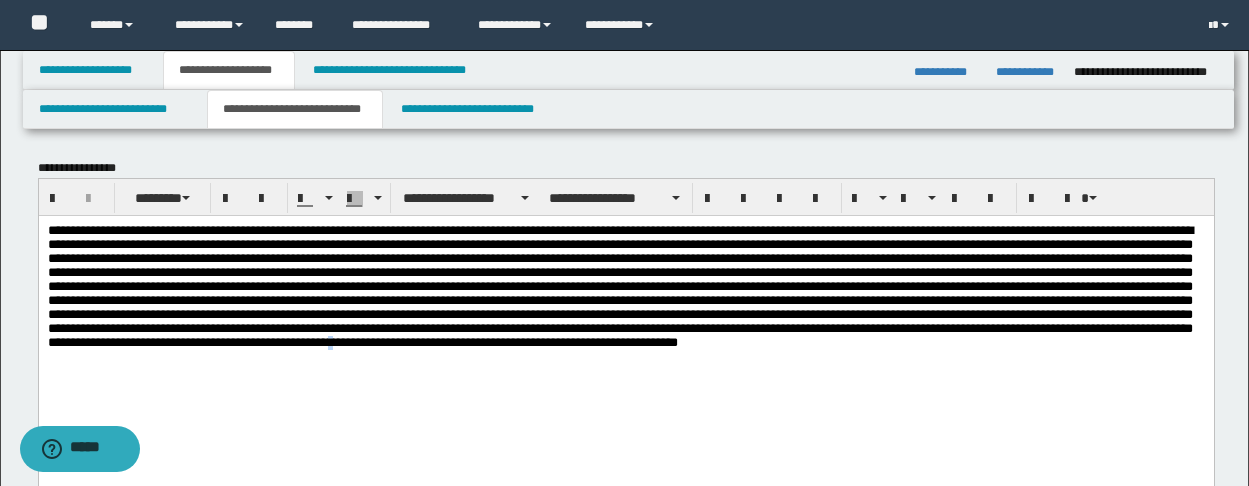 click at bounding box center (625, 311) 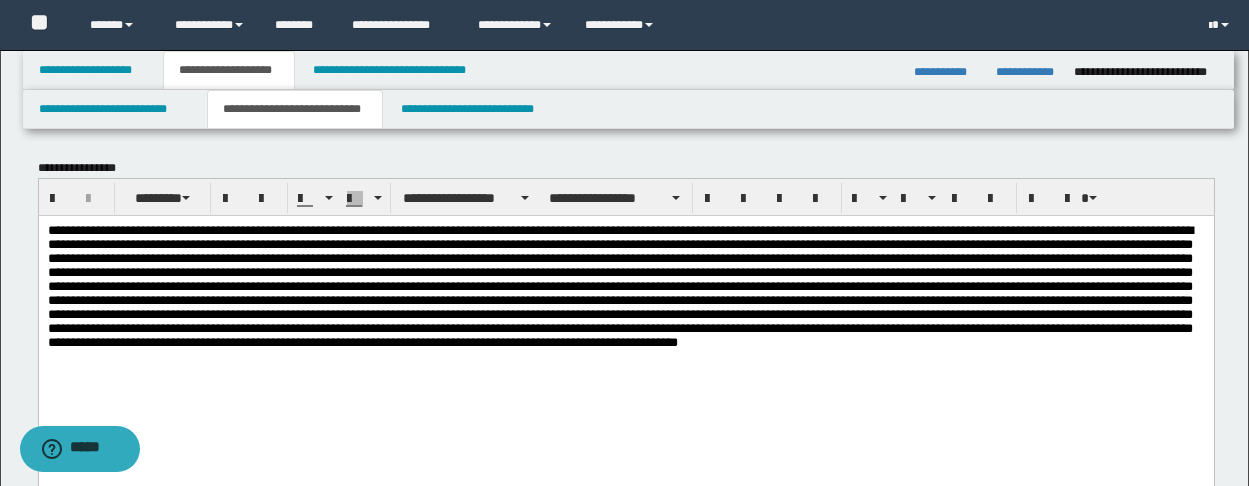 click at bounding box center (625, 311) 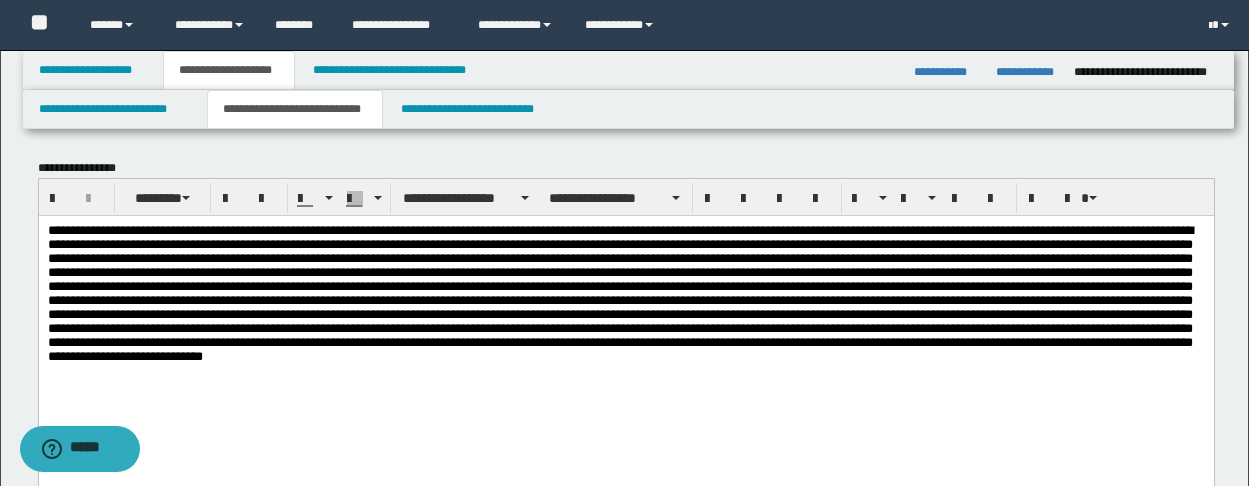 click at bounding box center (625, 311) 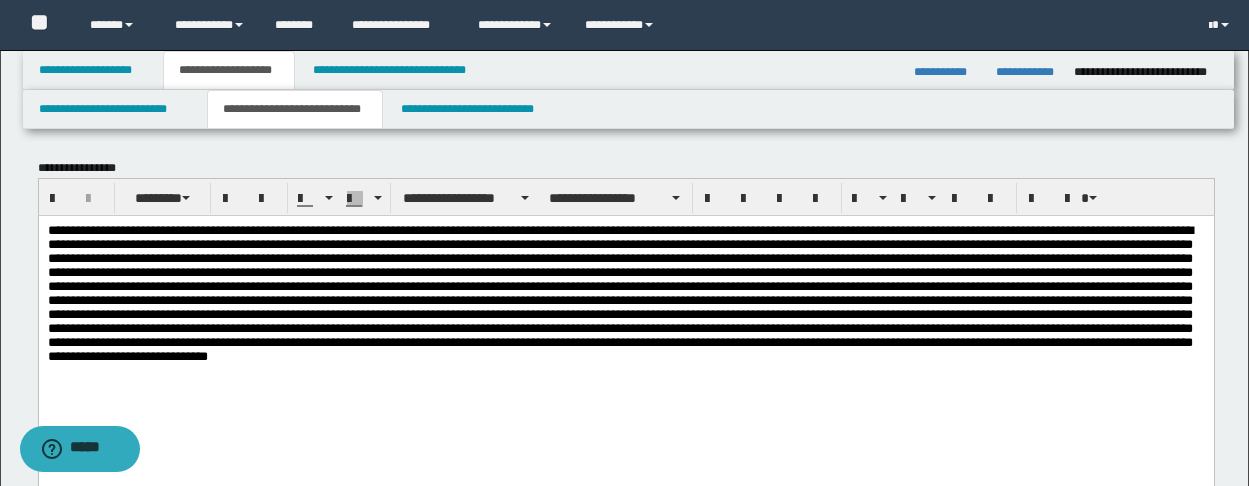 click at bounding box center (625, 311) 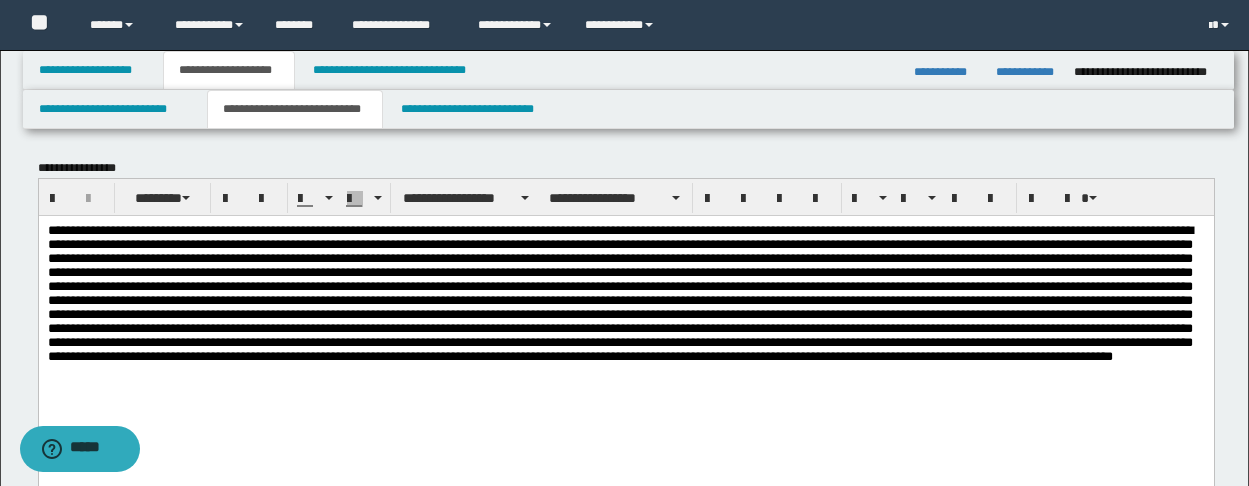click at bounding box center (625, 319) 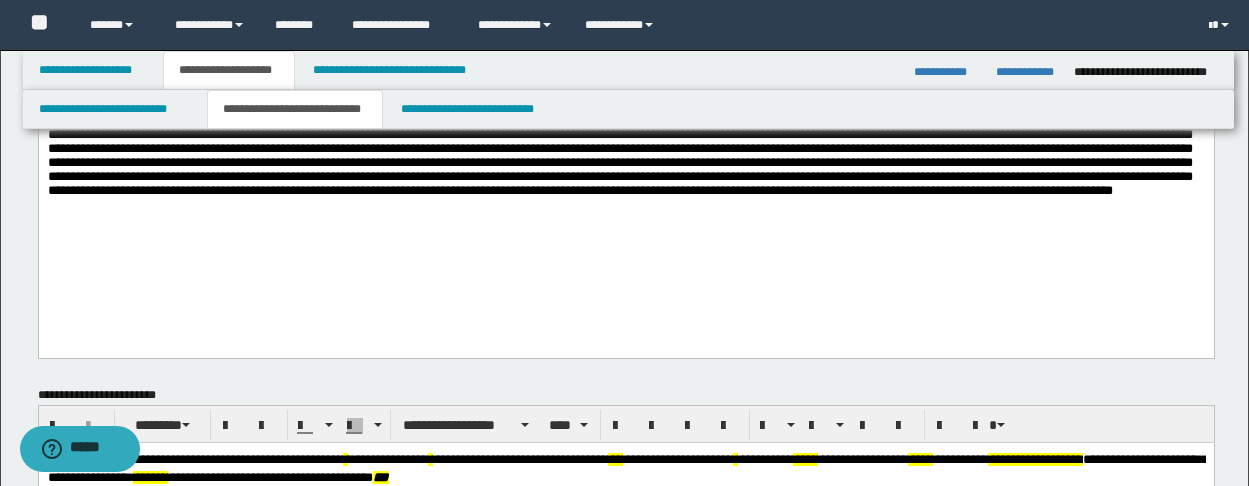 scroll, scrollTop: 200, scrollLeft: 0, axis: vertical 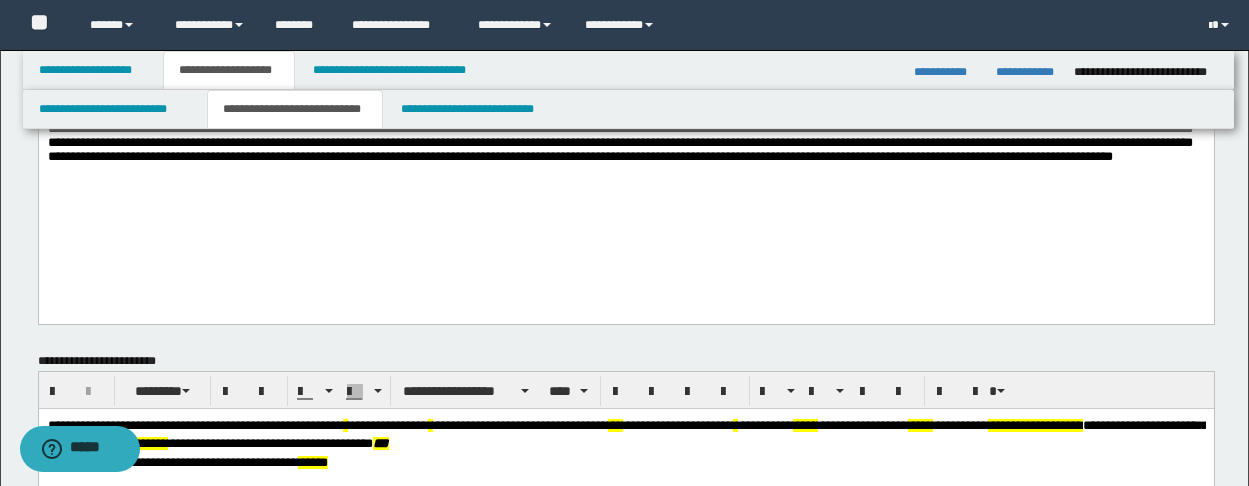 drag, startPoint x: 57, startPoint y: 203, endPoint x: 78, endPoint y: 203, distance: 21 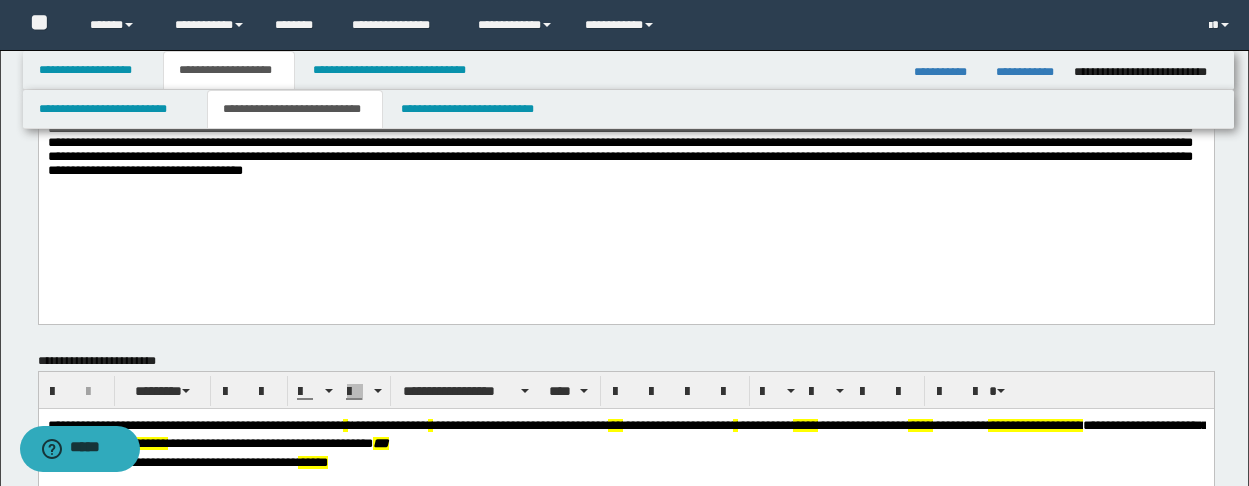 scroll, scrollTop: 100, scrollLeft: 0, axis: vertical 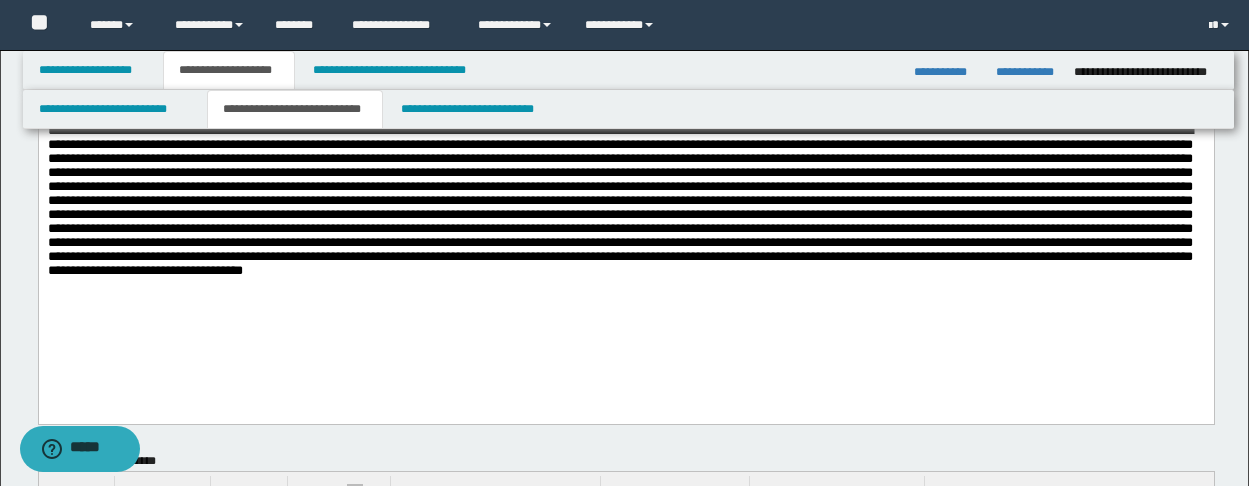 click at bounding box center (625, 219) 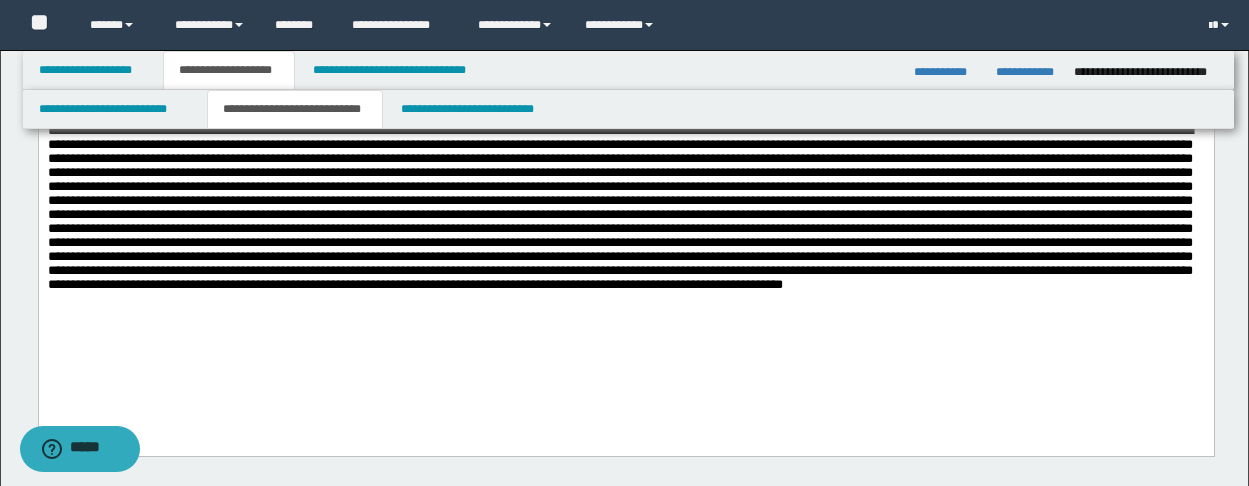 click at bounding box center (625, 235) 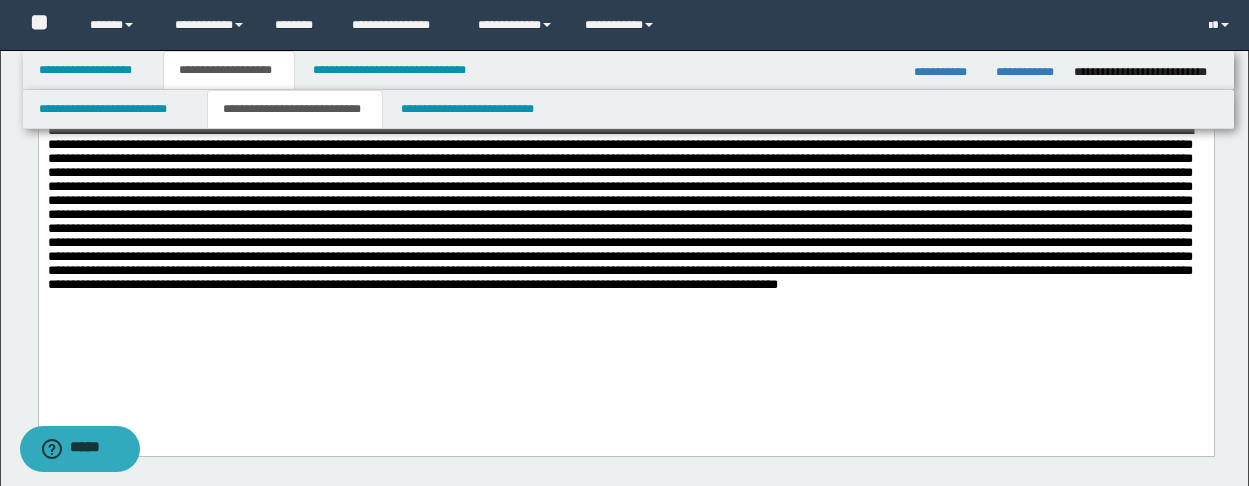 click at bounding box center [625, 235] 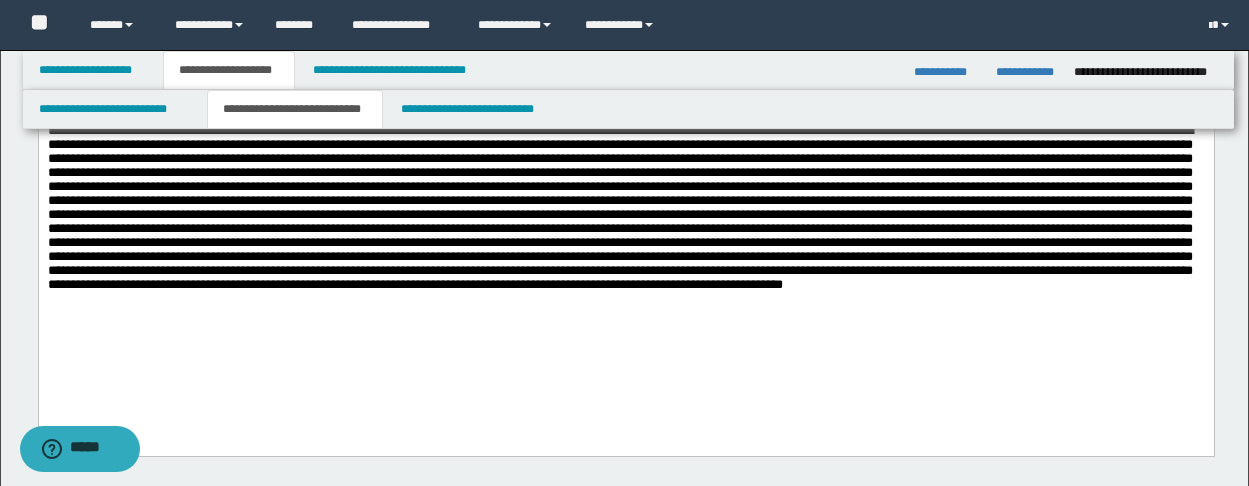 click at bounding box center (625, 235) 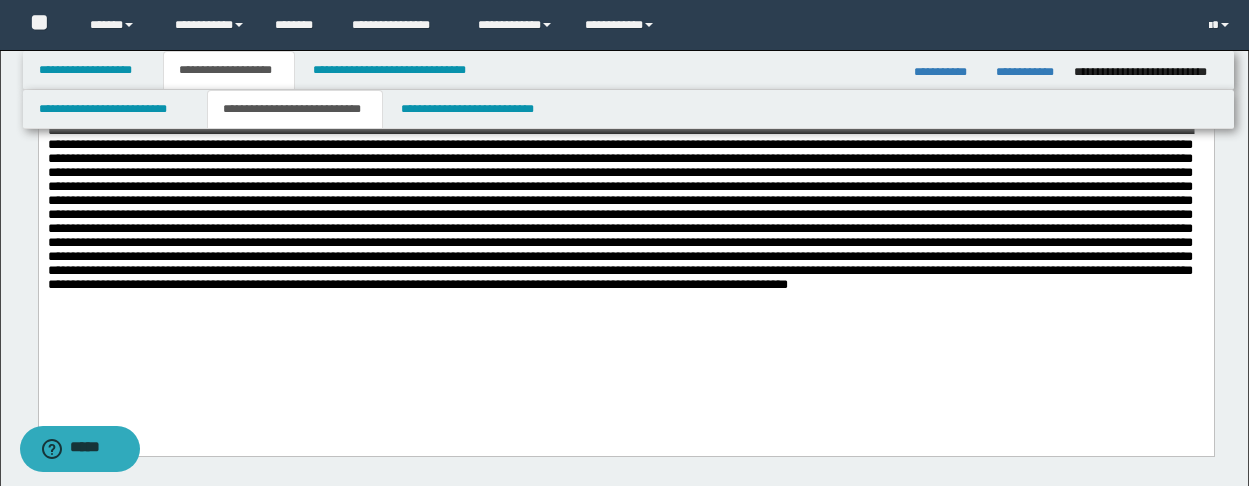 click at bounding box center [625, 235] 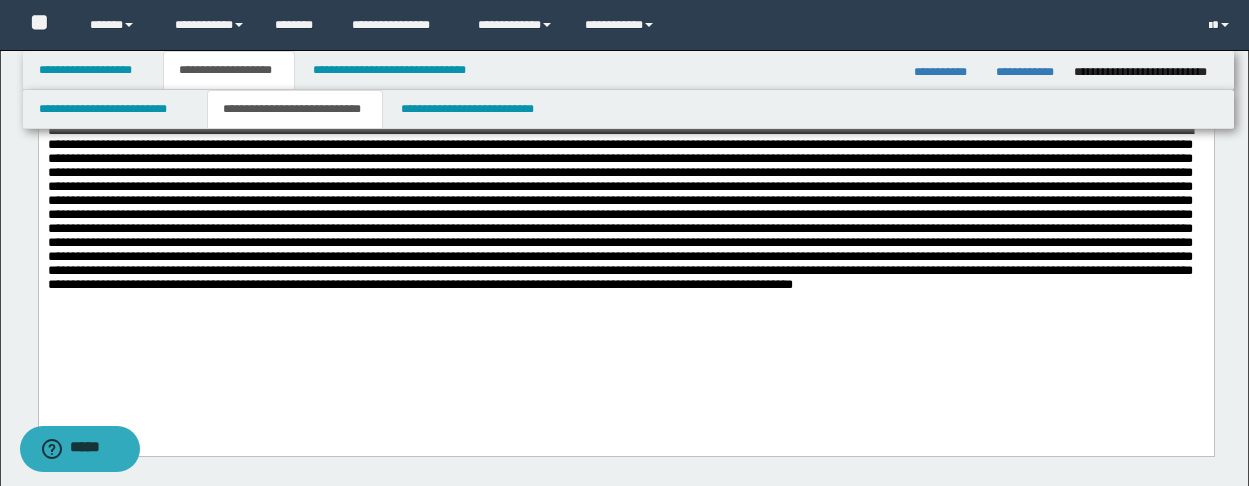 click at bounding box center (625, 235) 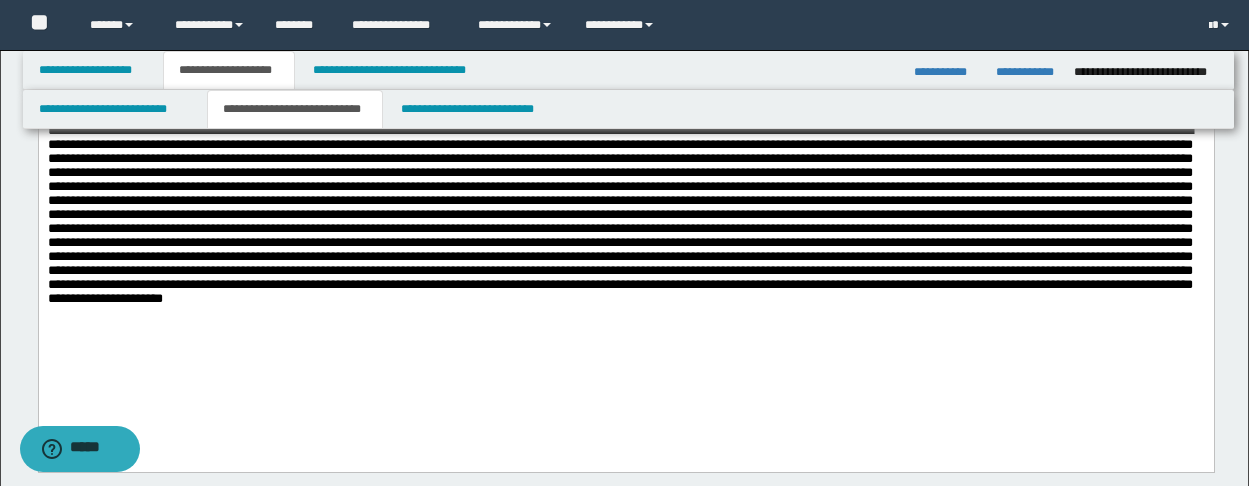 click at bounding box center [625, 243] 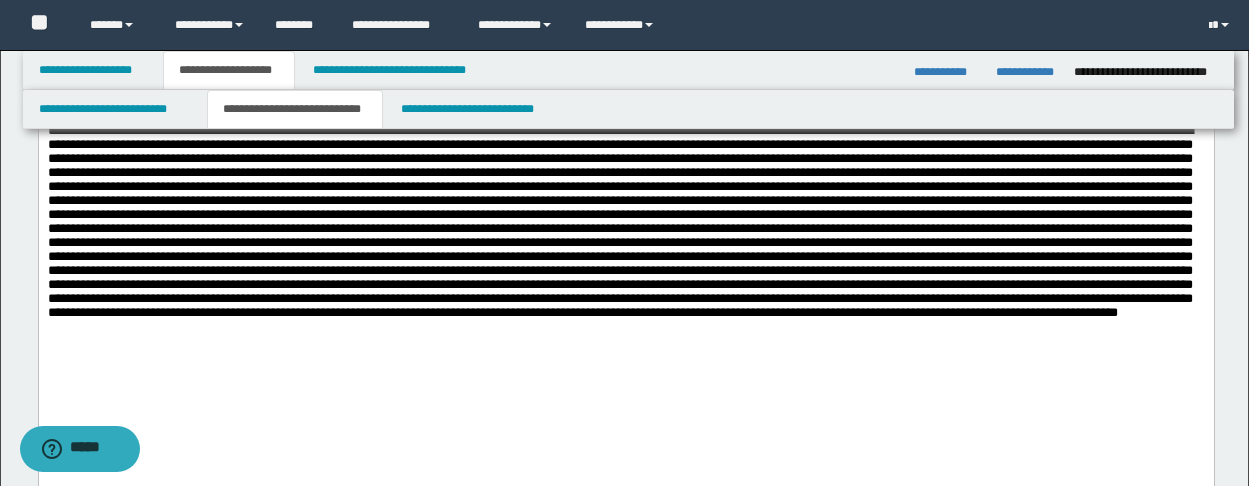 click at bounding box center [625, 259] 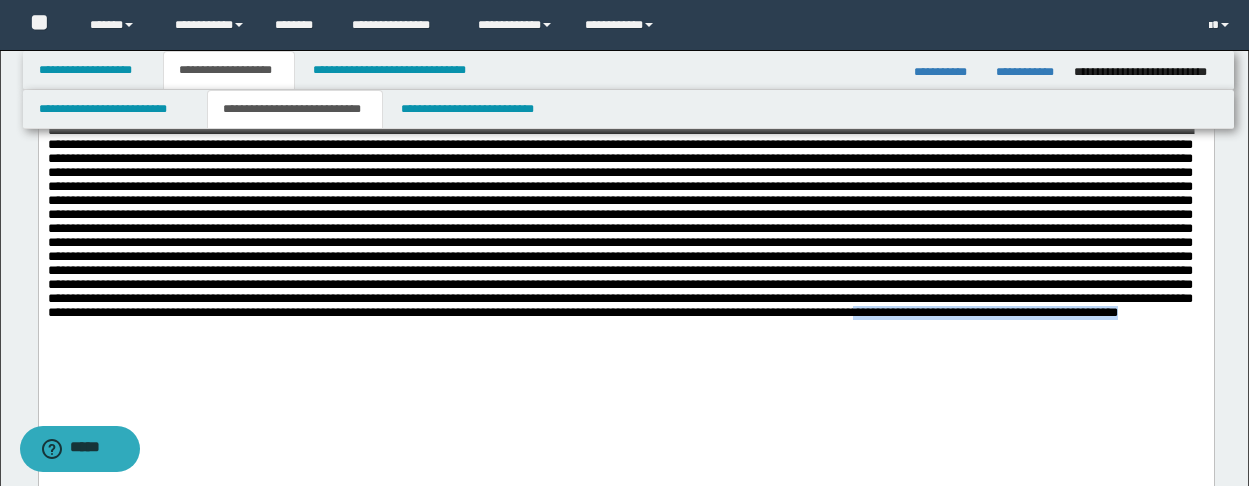 drag, startPoint x: 219, startPoint y: 387, endPoint x: 616, endPoint y: 401, distance: 397.24677 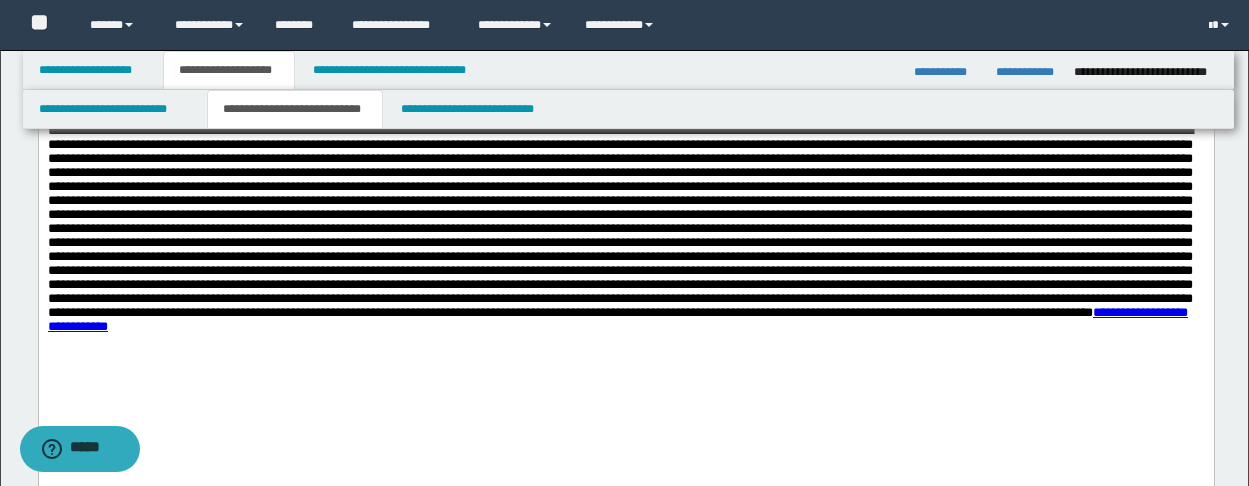 click on "**********" at bounding box center [625, 259] 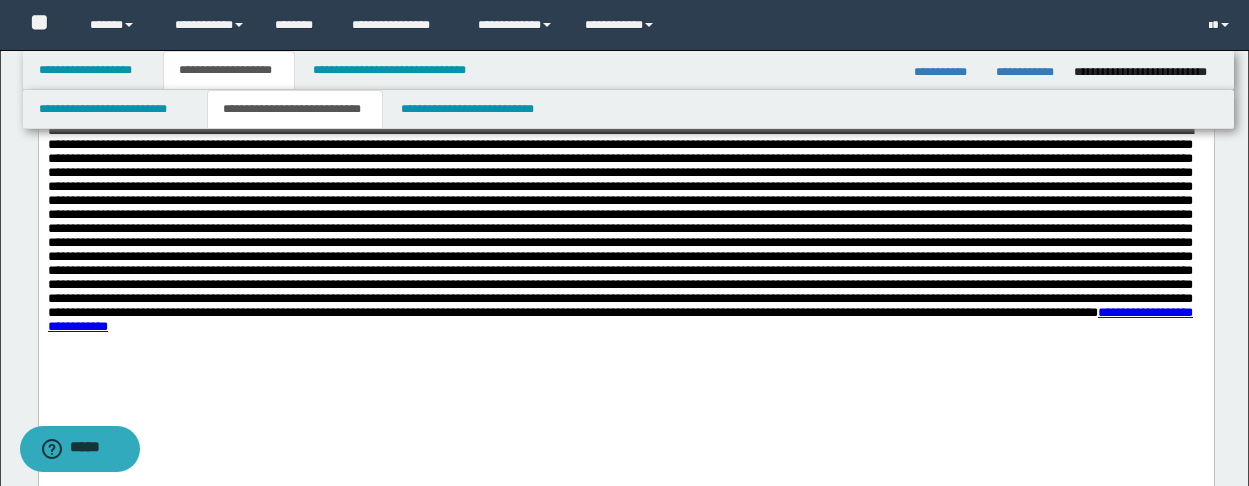 click on "**********" at bounding box center [625, 259] 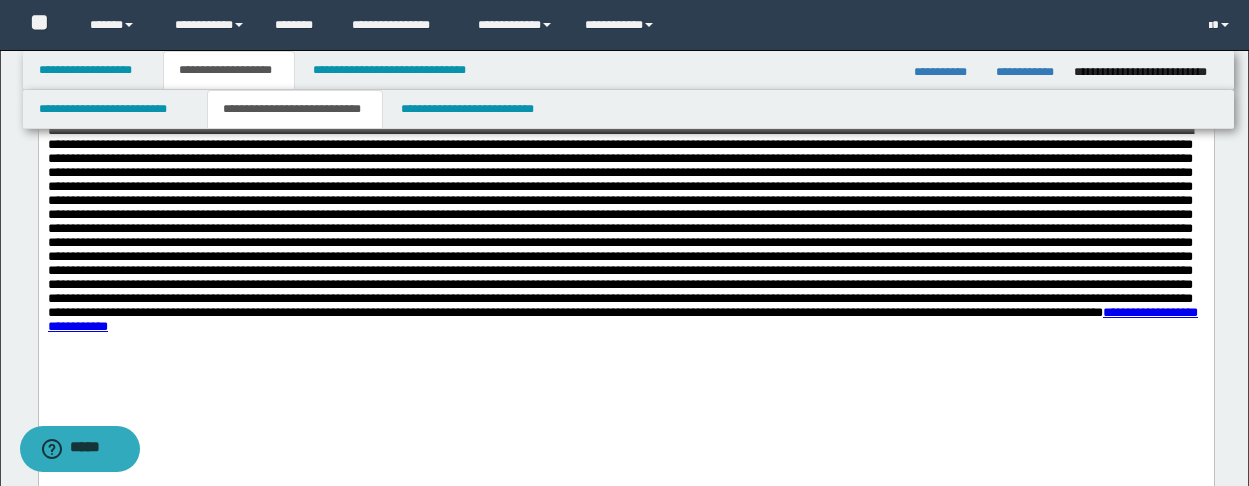 click on "**********" at bounding box center [625, 259] 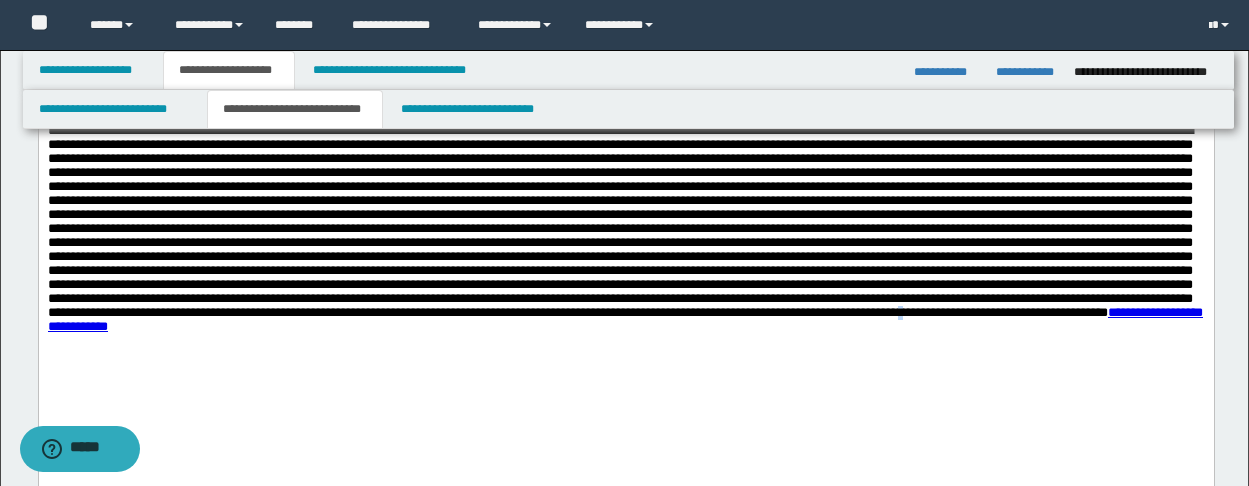 click on "**********" at bounding box center (625, 259) 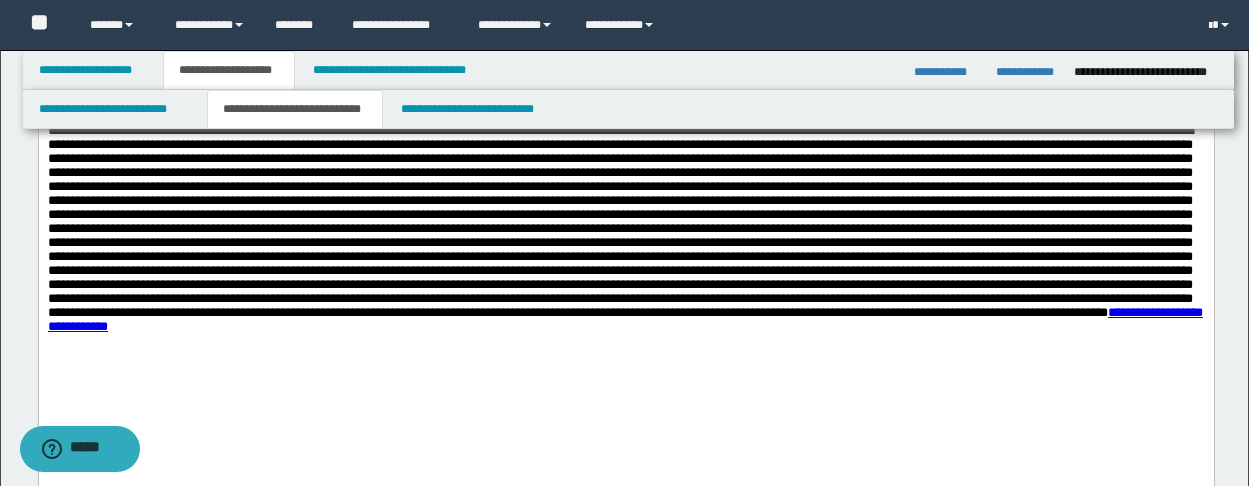 click on "**********" at bounding box center (625, 259) 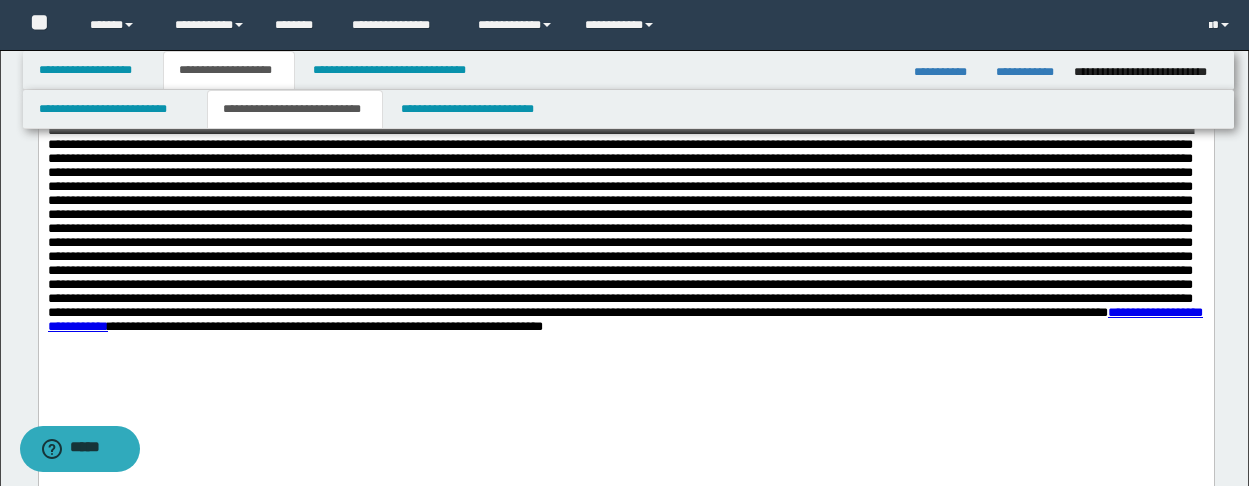 click on "**********" at bounding box center (625, 259) 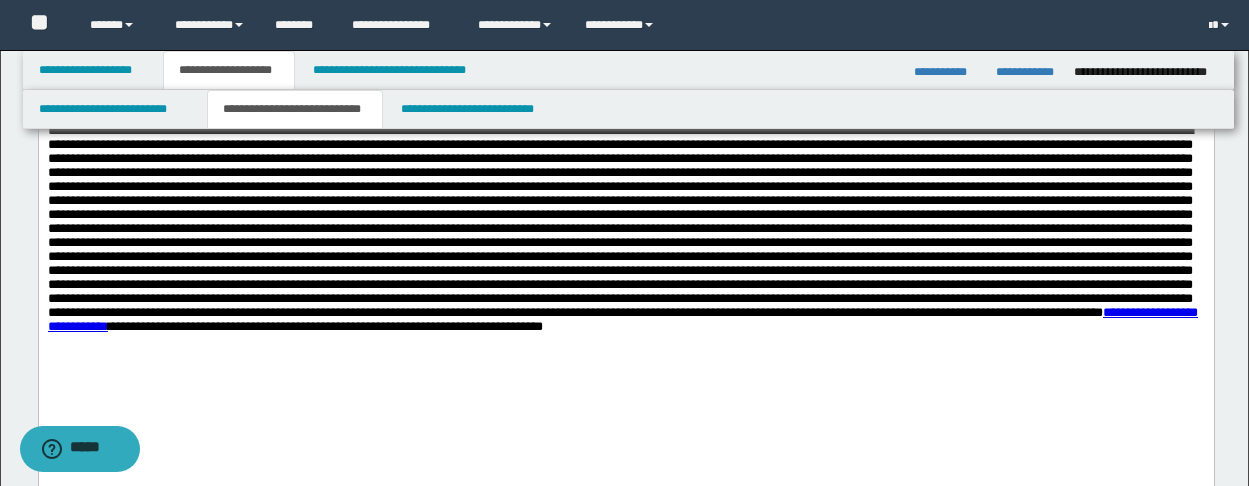 click on "**********" at bounding box center [625, 259] 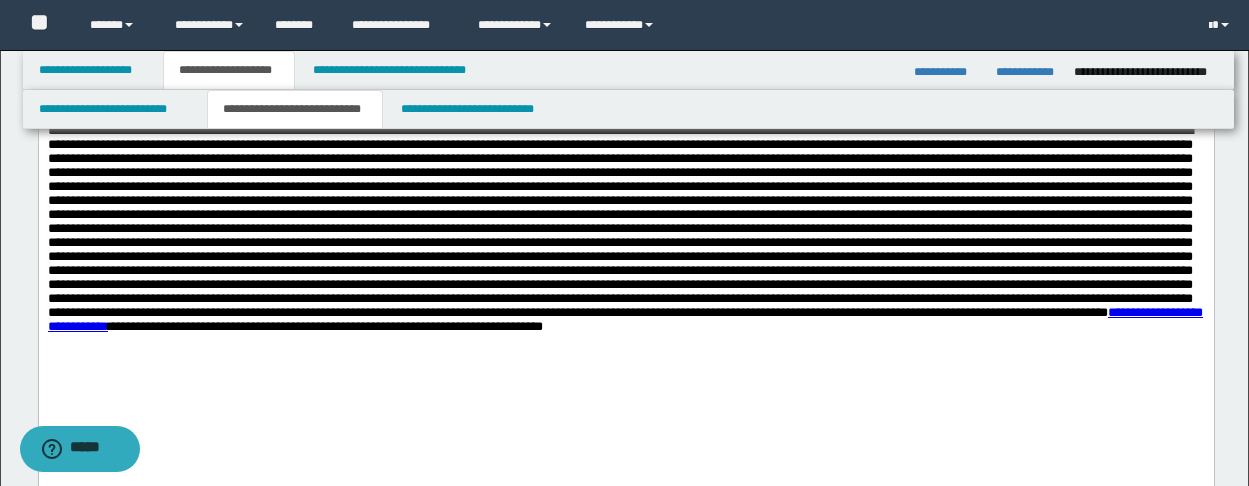 click on "**********" at bounding box center [625, 259] 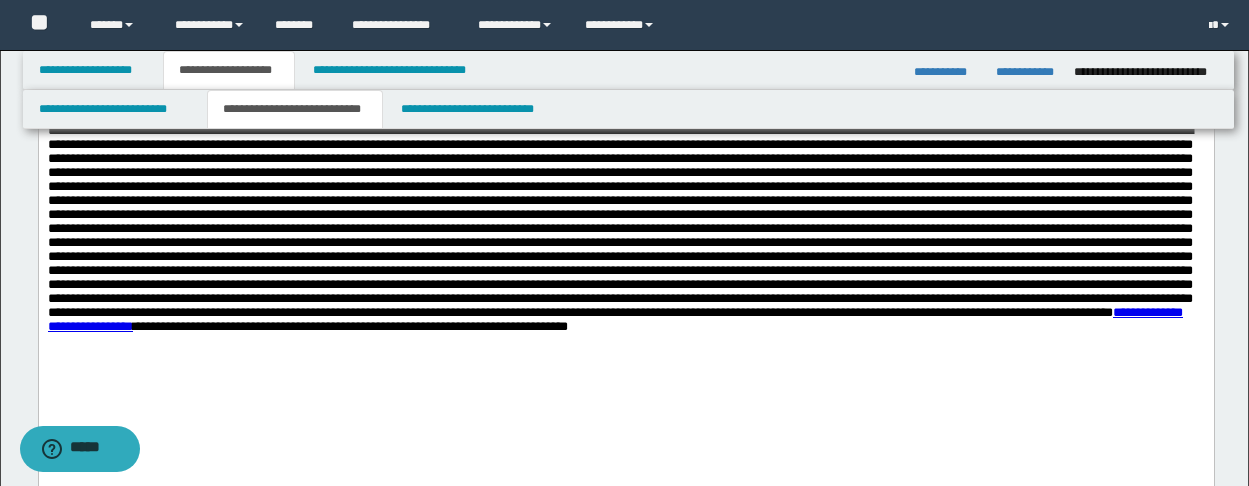 scroll, scrollTop: 0, scrollLeft: 0, axis: both 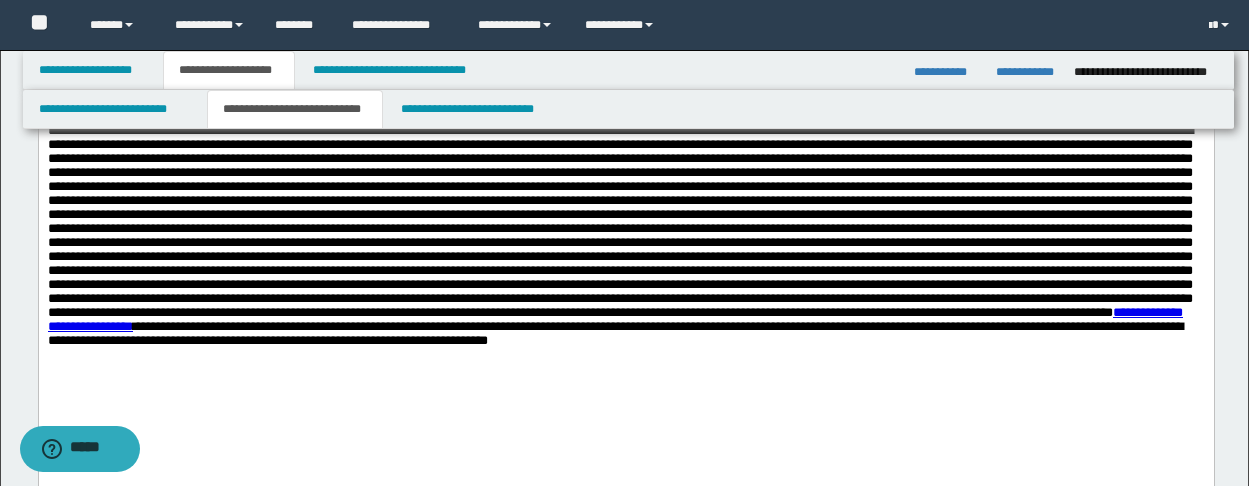 click on "**********" at bounding box center [625, 267] 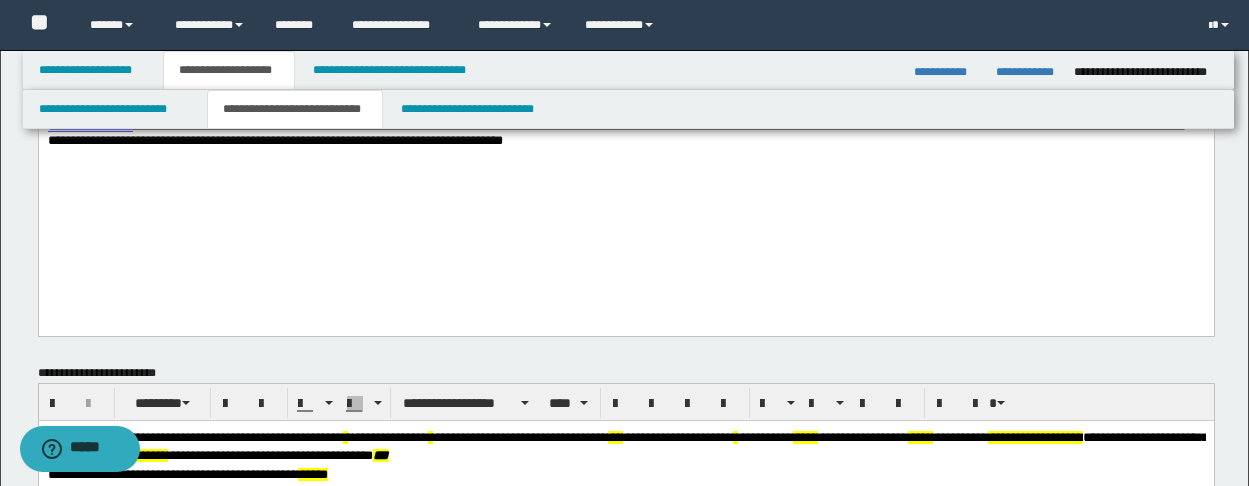 scroll, scrollTop: 340, scrollLeft: 0, axis: vertical 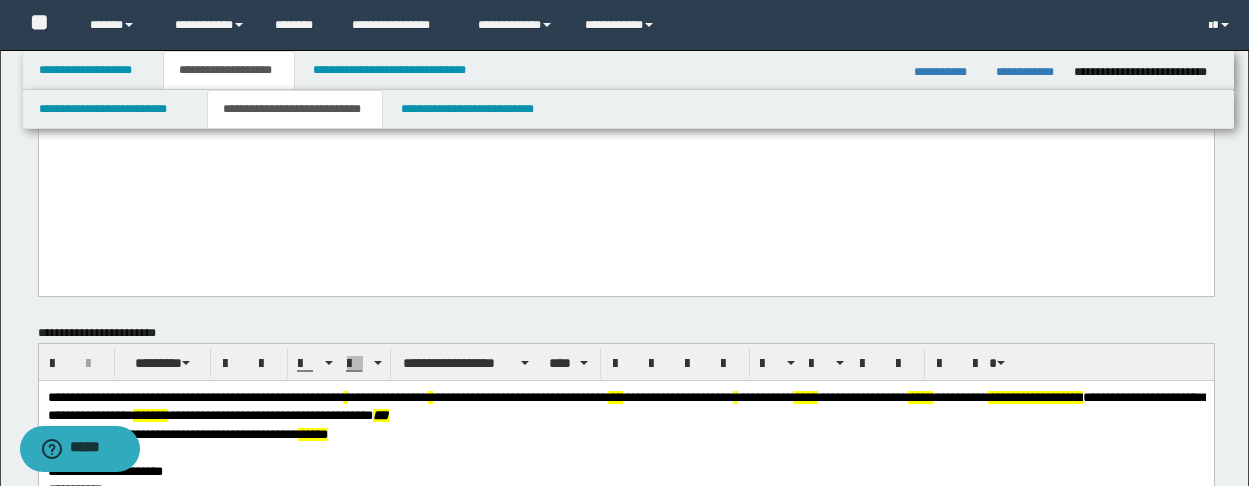 click on "**********" at bounding box center (625, 28) 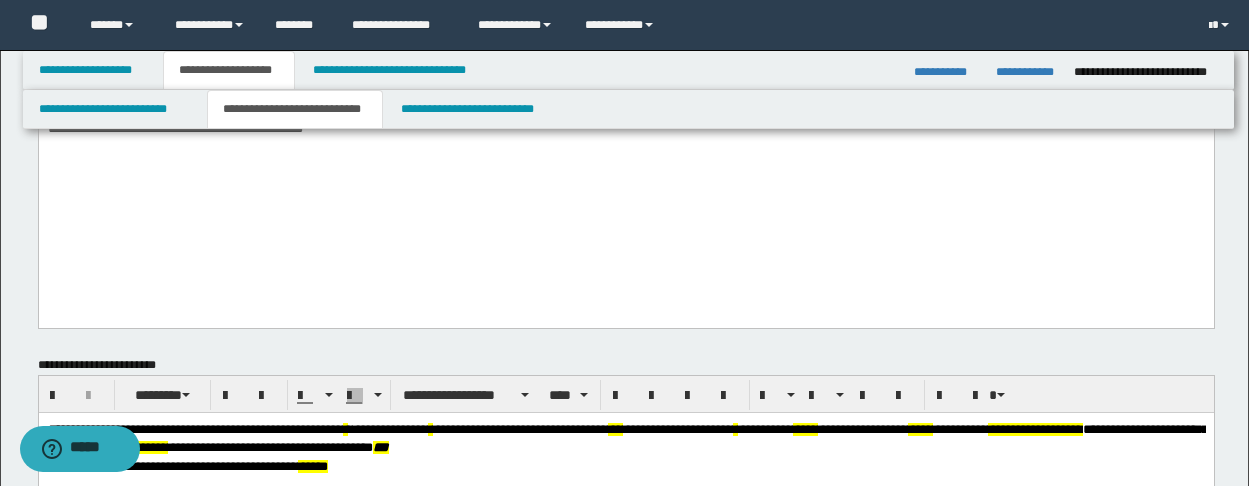 click on "**********" at bounding box center (625, 44) 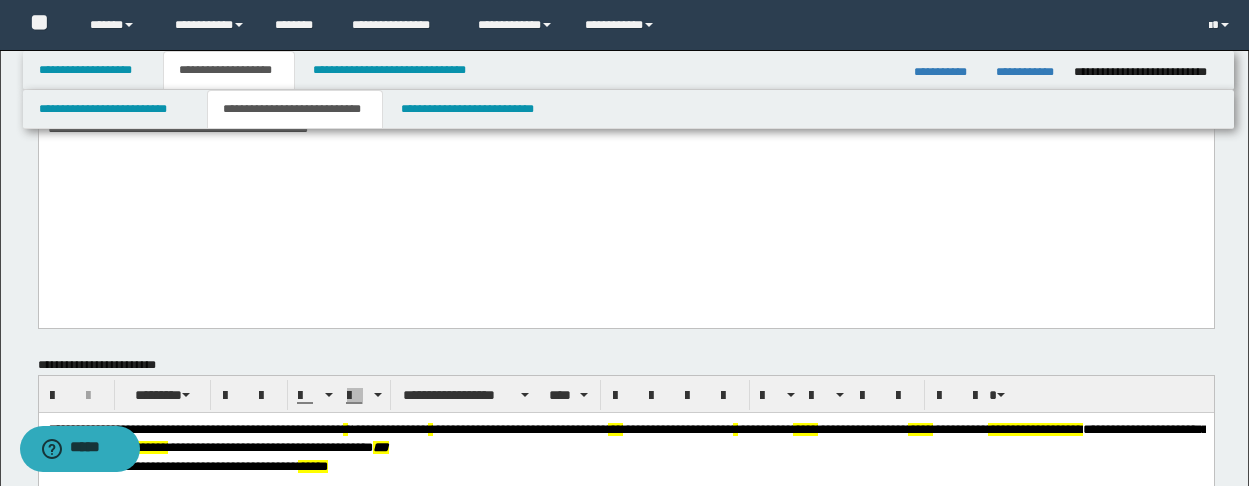 click on "**********" at bounding box center (625, 44) 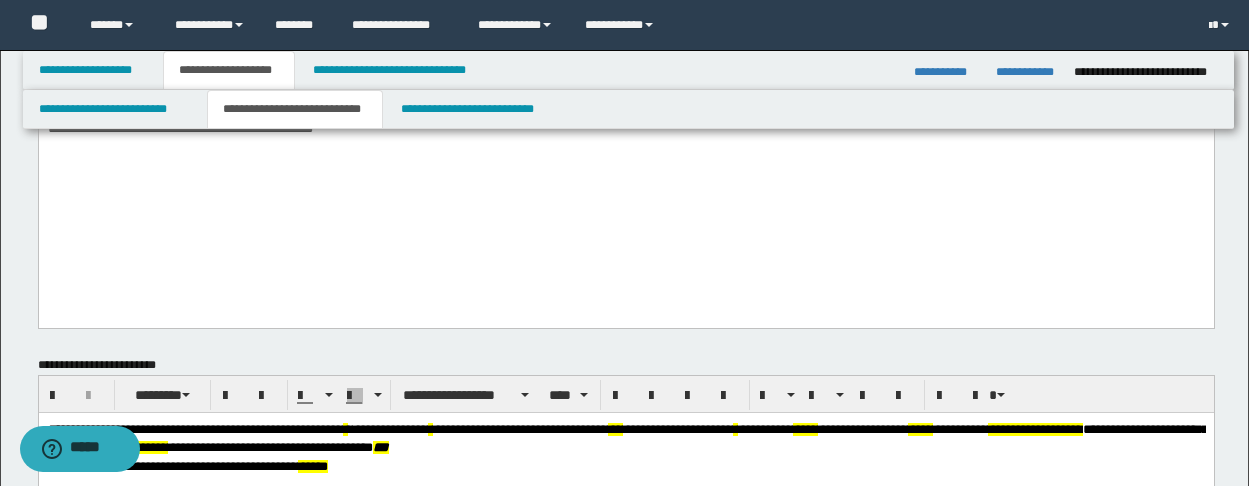 click on "**********" at bounding box center (625, 44) 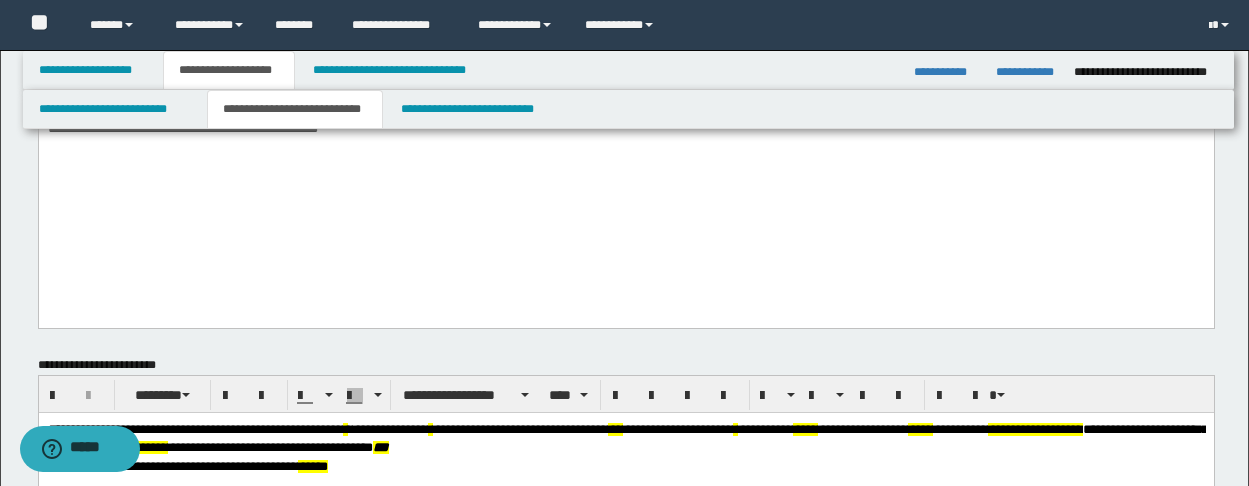 click on "**********" at bounding box center [625, 44] 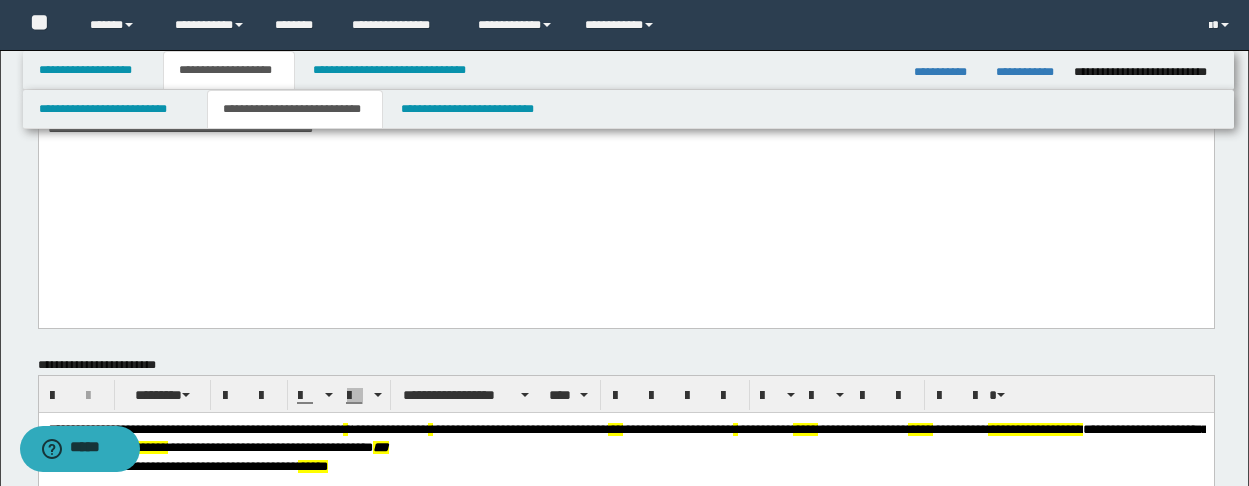 click on "**********" at bounding box center (625, 44) 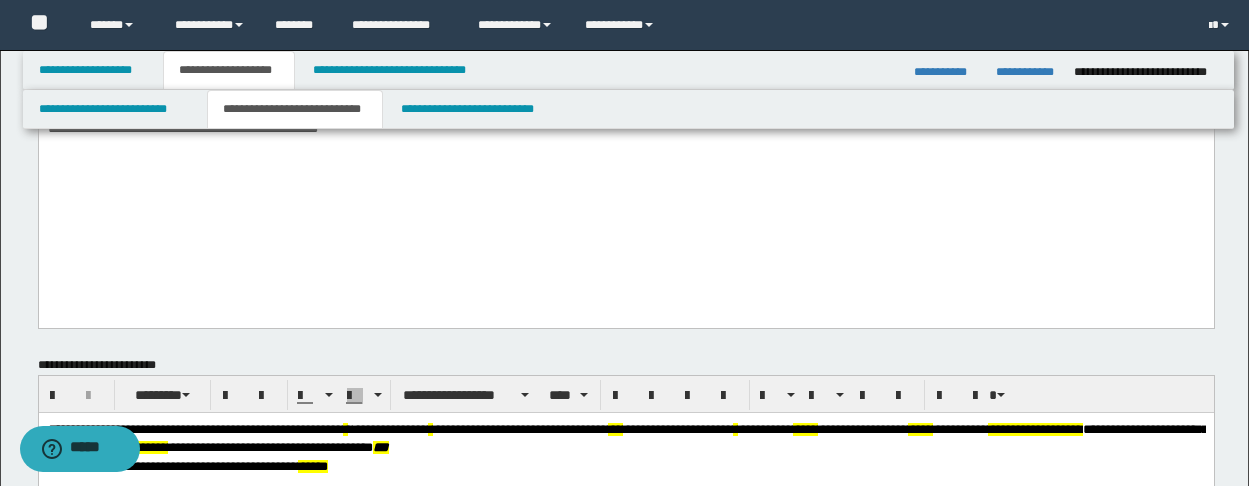 click at bounding box center [625, 211] 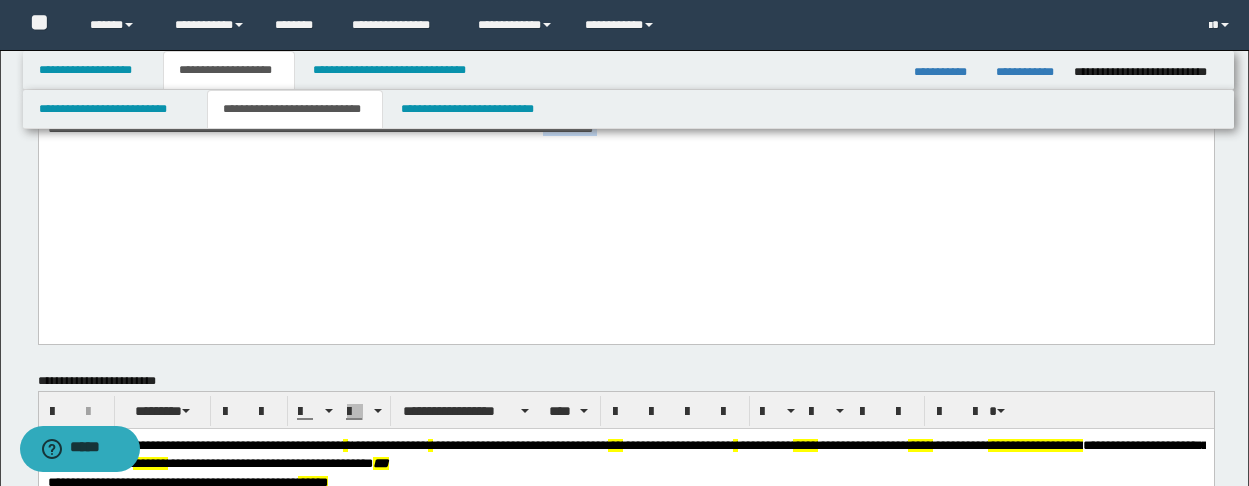 drag, startPoint x: 281, startPoint y: 215, endPoint x: 397, endPoint y: 225, distance: 116.43024 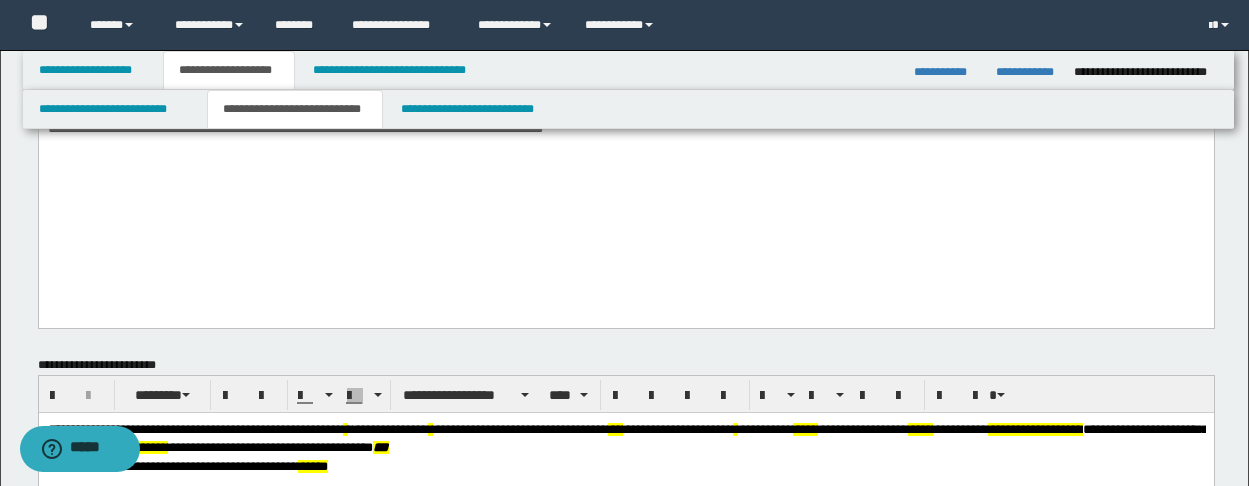 click on "**********" at bounding box center (625, 52) 